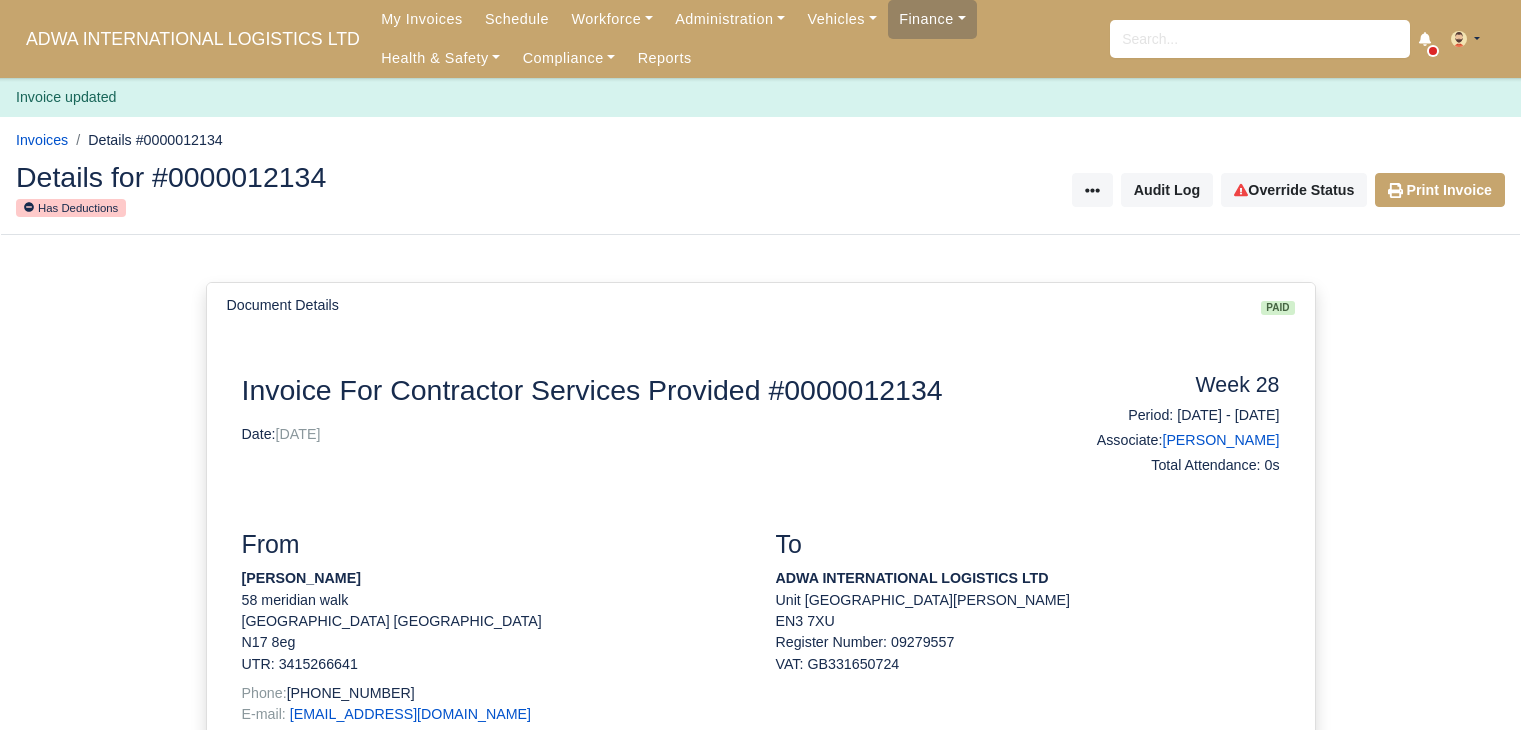 scroll, scrollTop: 0, scrollLeft: 0, axis: both 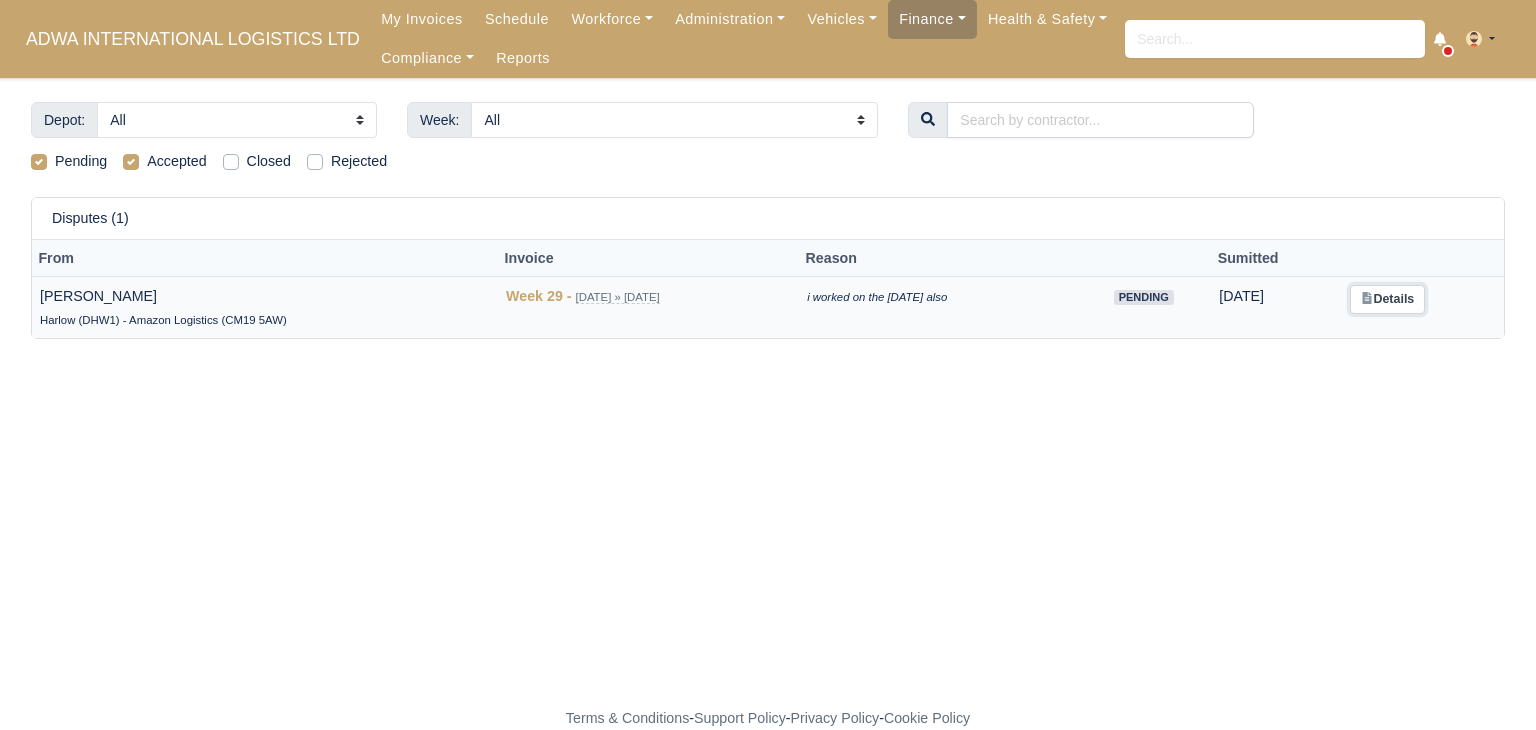 click on "Details" at bounding box center (1387, 299) 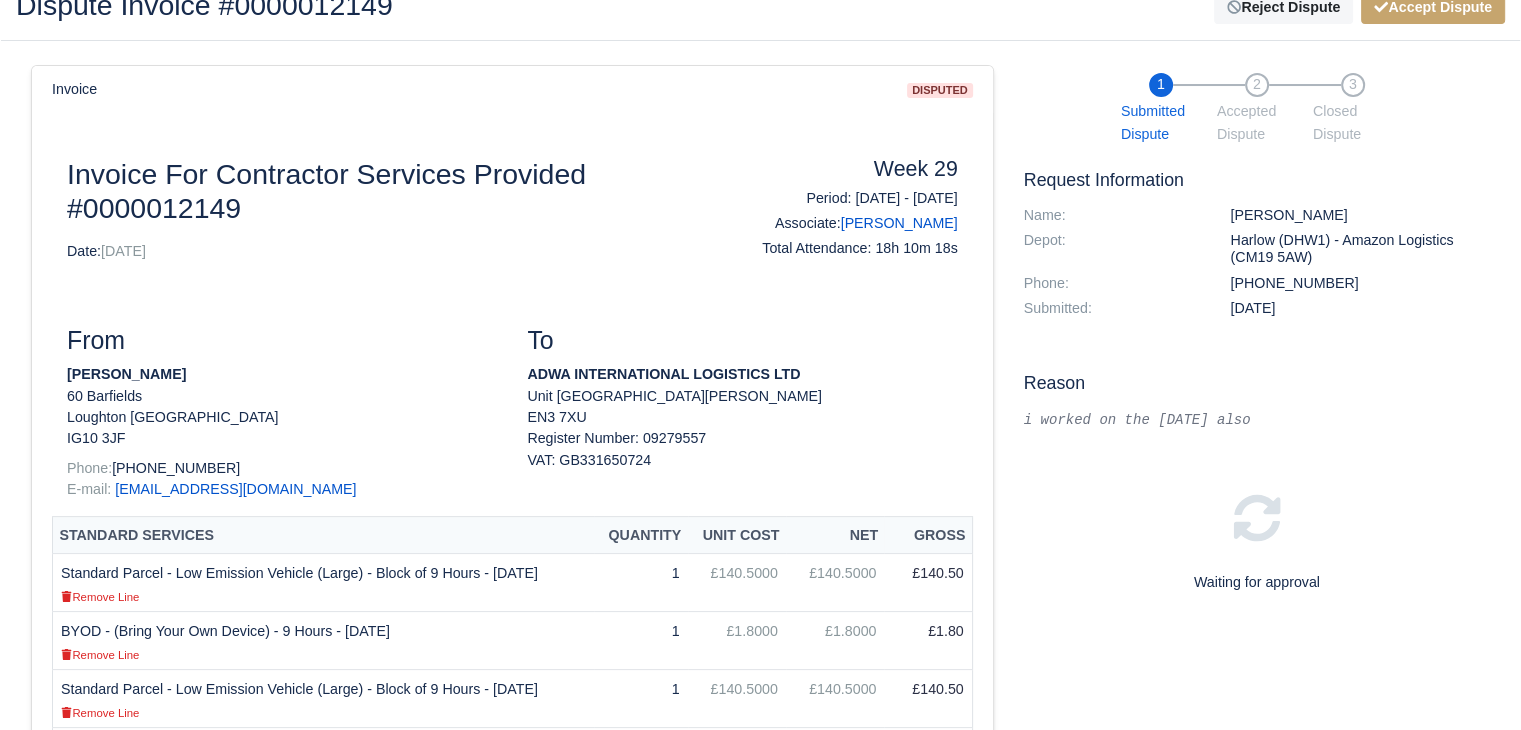 scroll, scrollTop: 0, scrollLeft: 0, axis: both 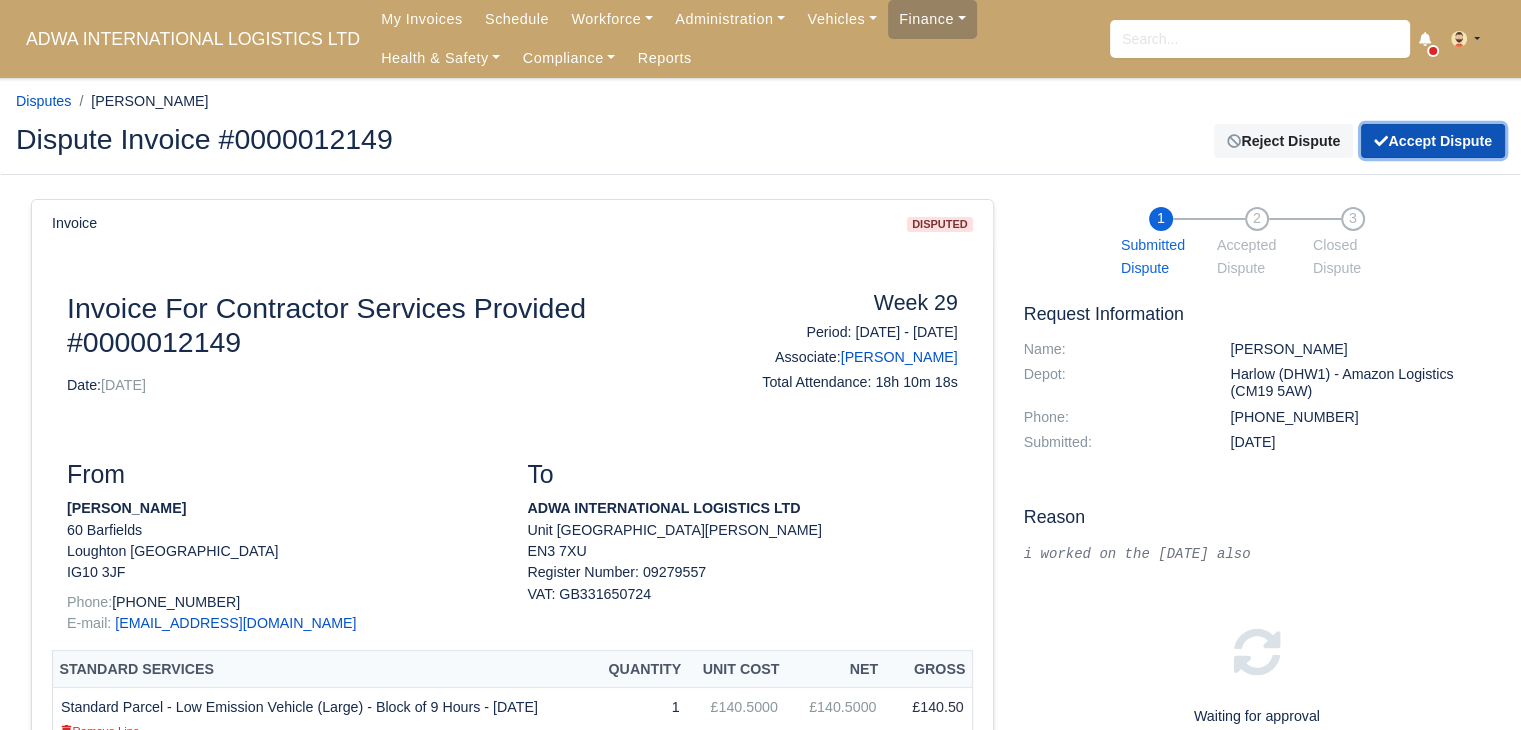 click 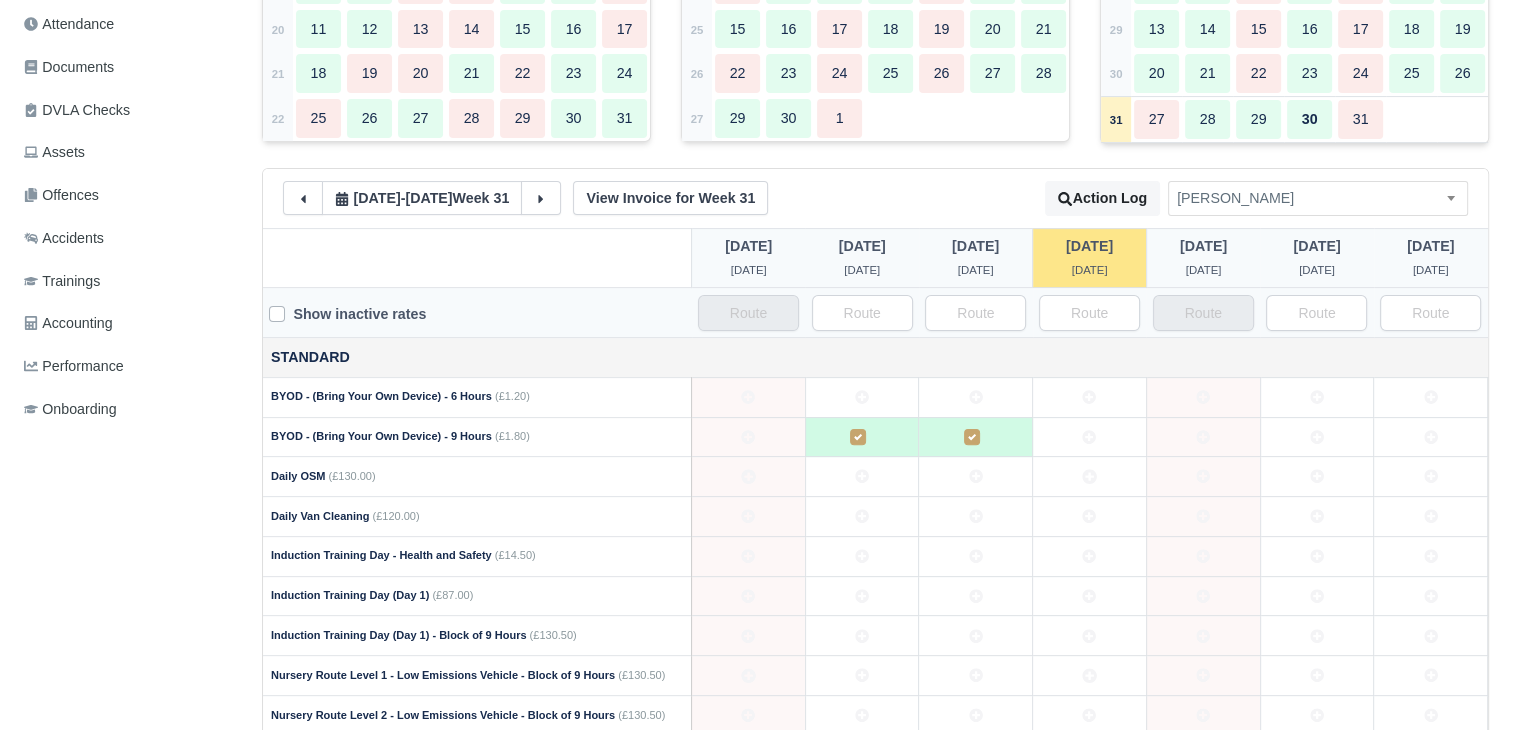 scroll, scrollTop: 519, scrollLeft: 0, axis: vertical 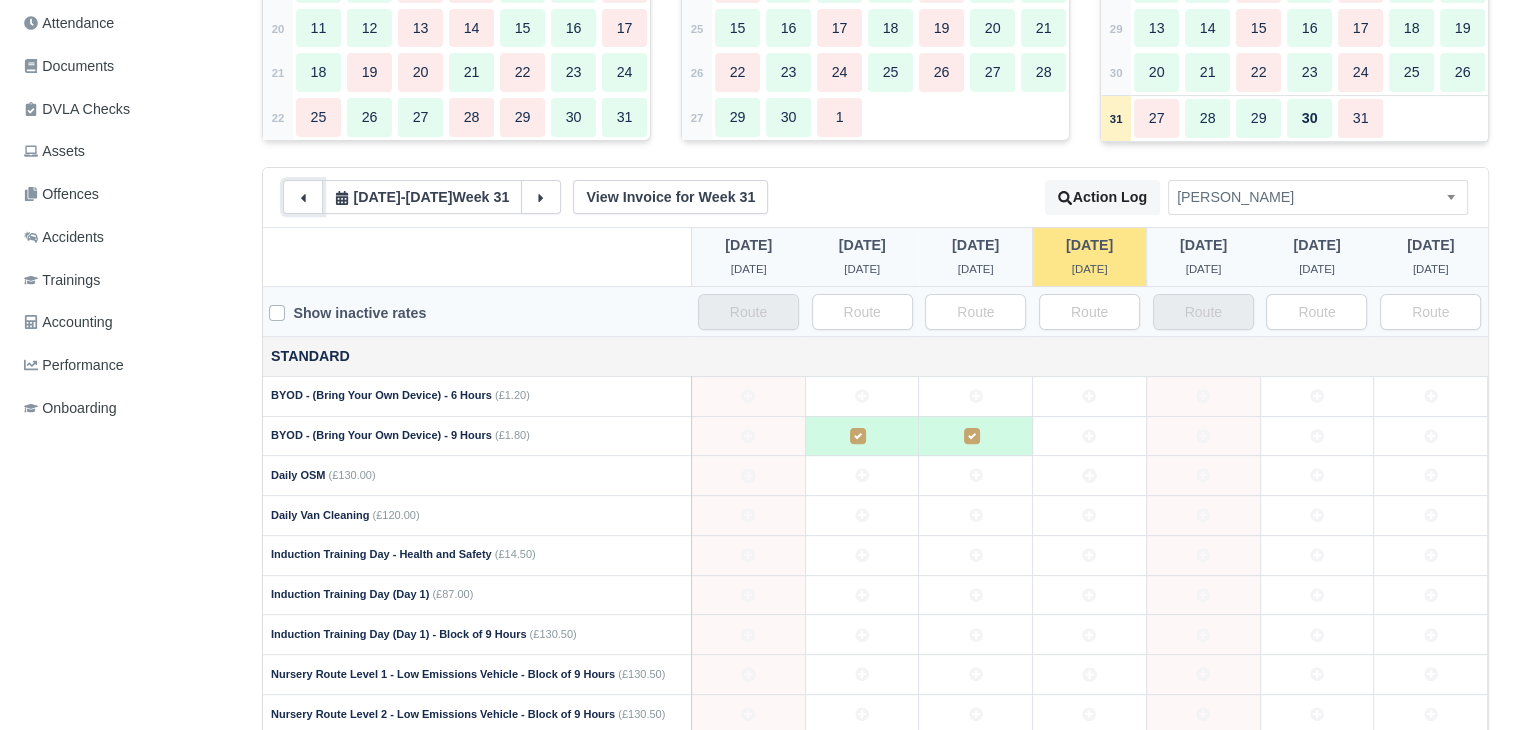 click 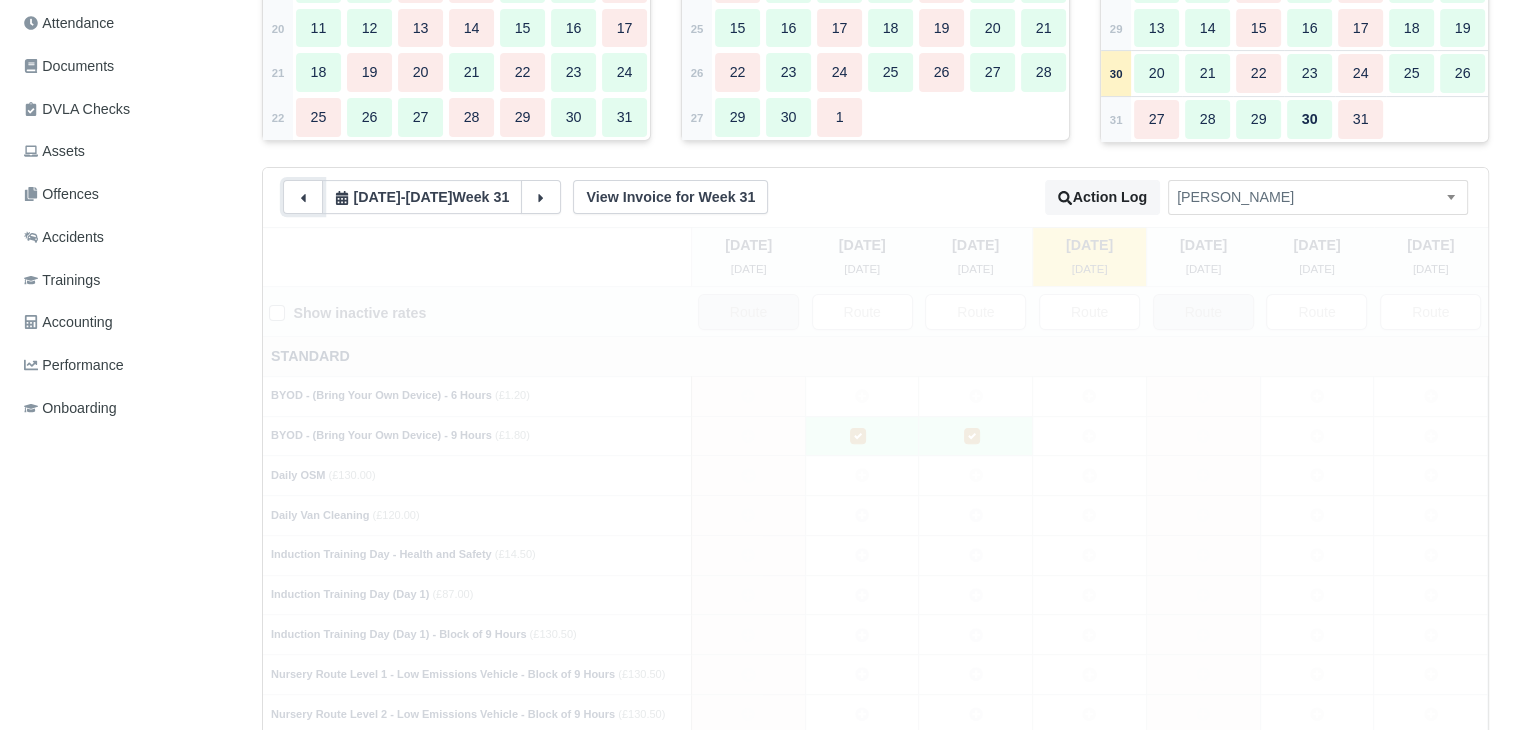 type 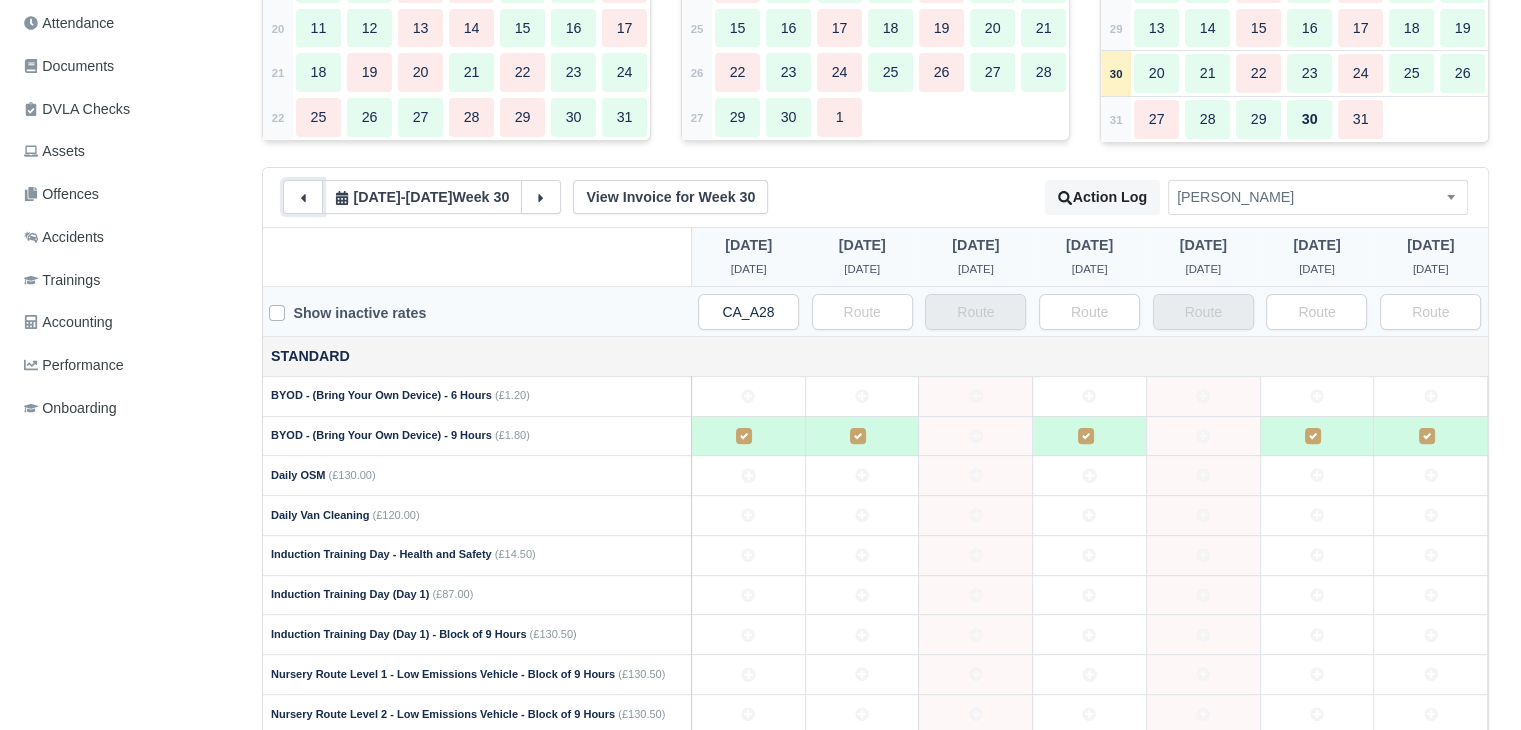 click 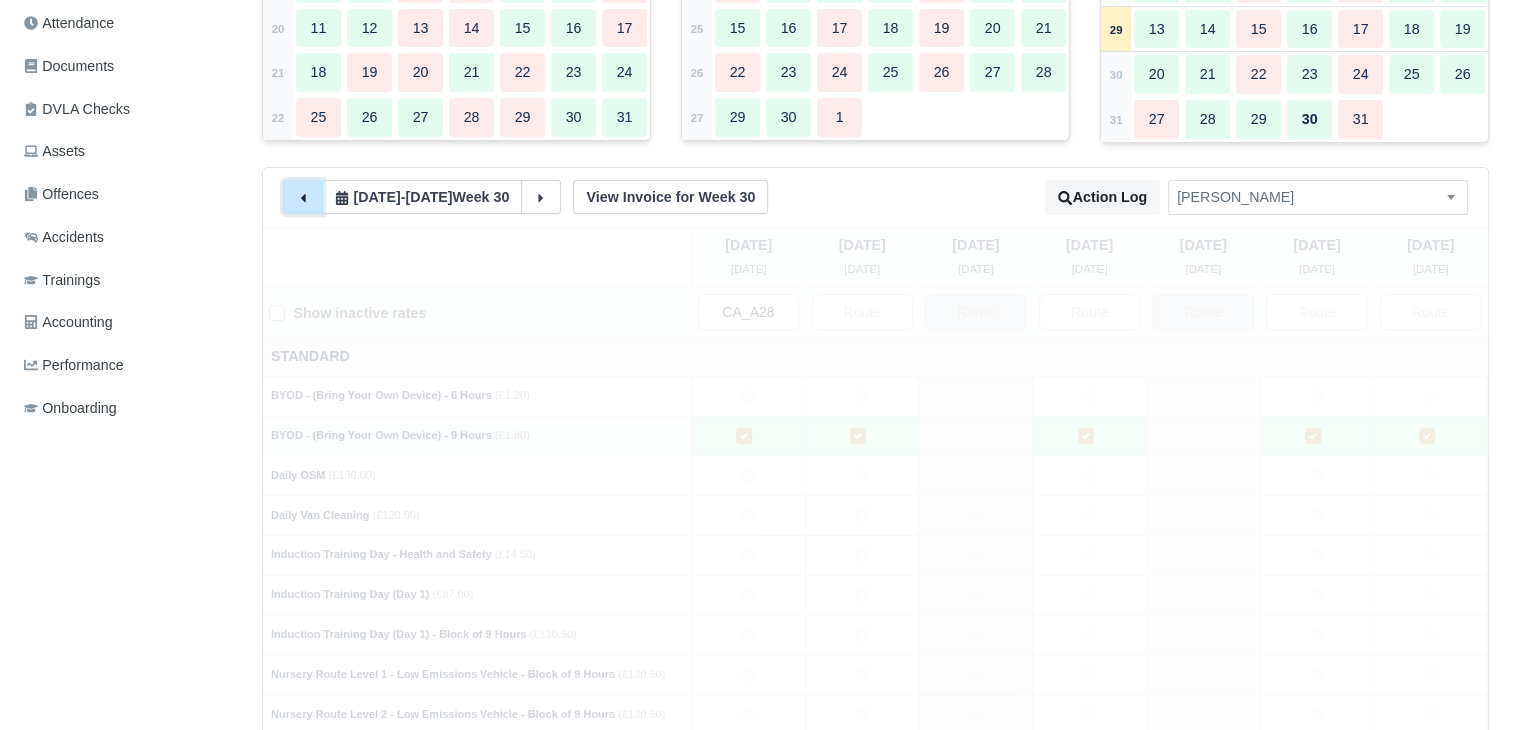 type 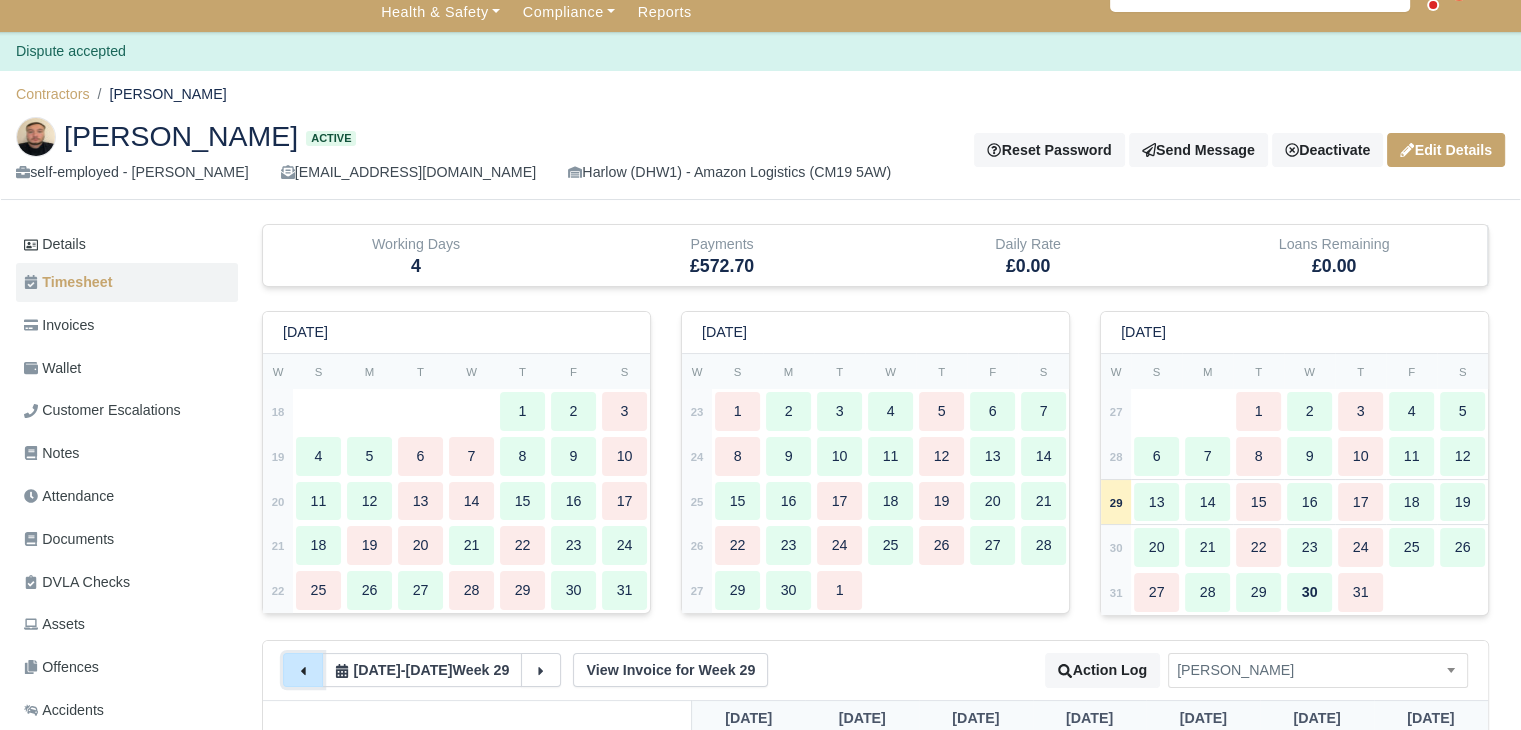 scroll, scrollTop: 0, scrollLeft: 0, axis: both 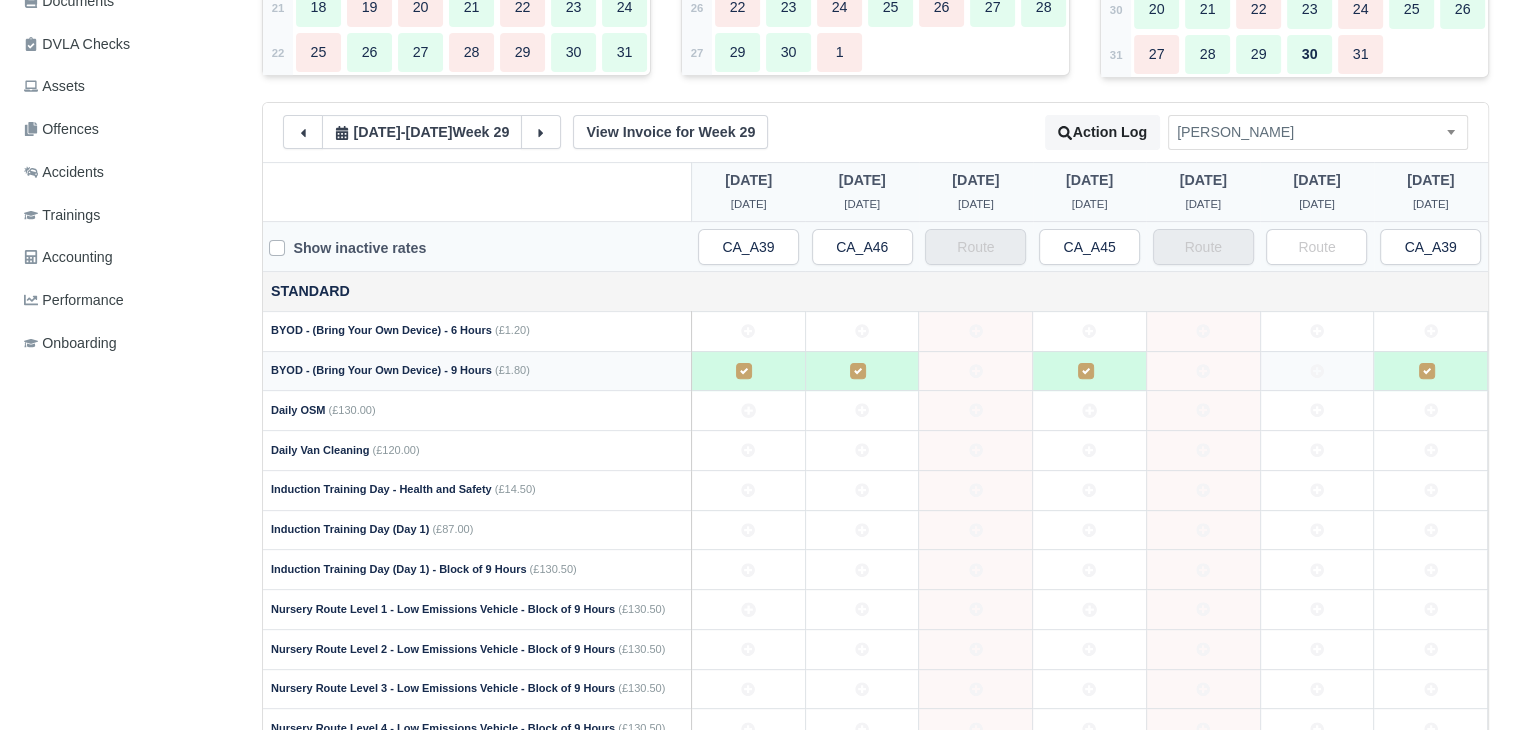 click at bounding box center (1317, 371) 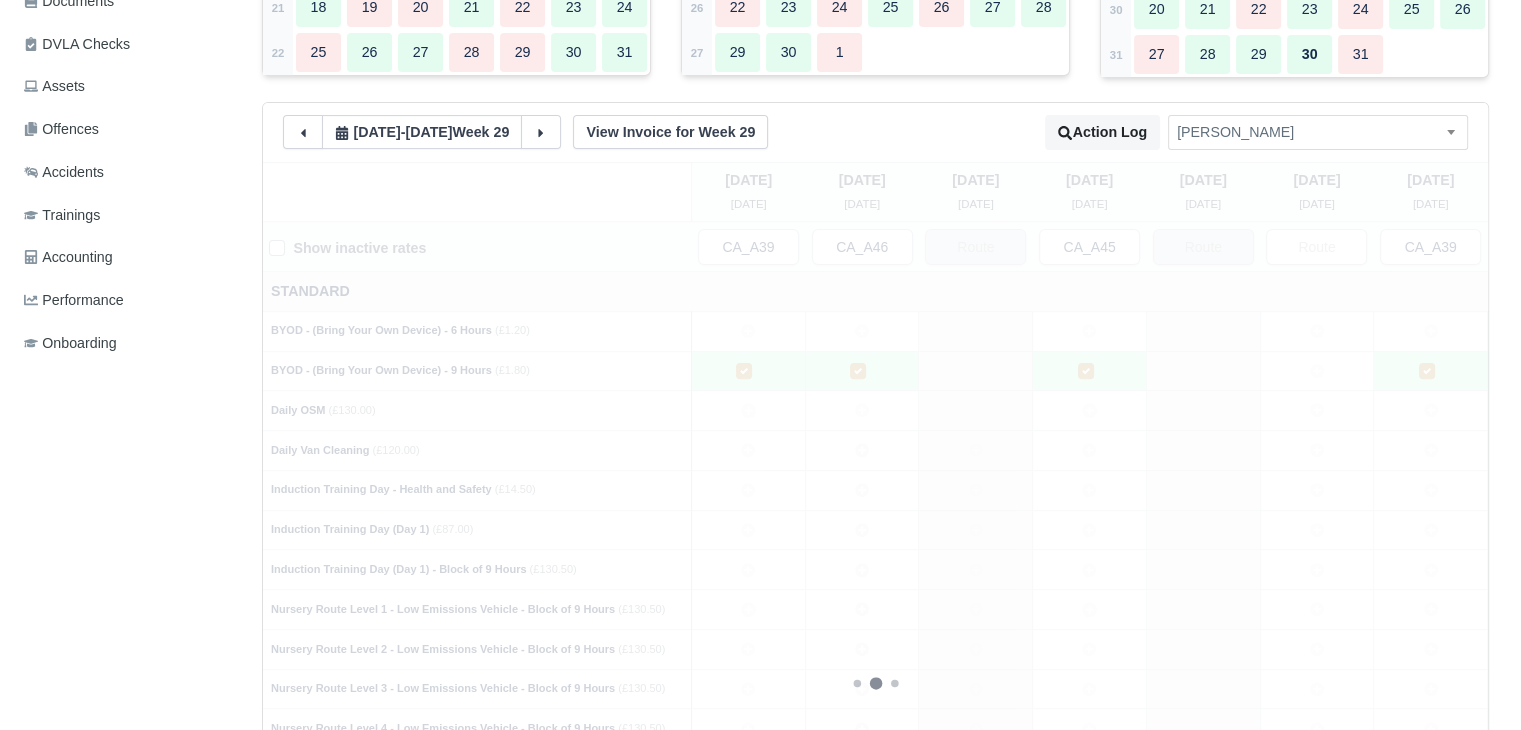 type 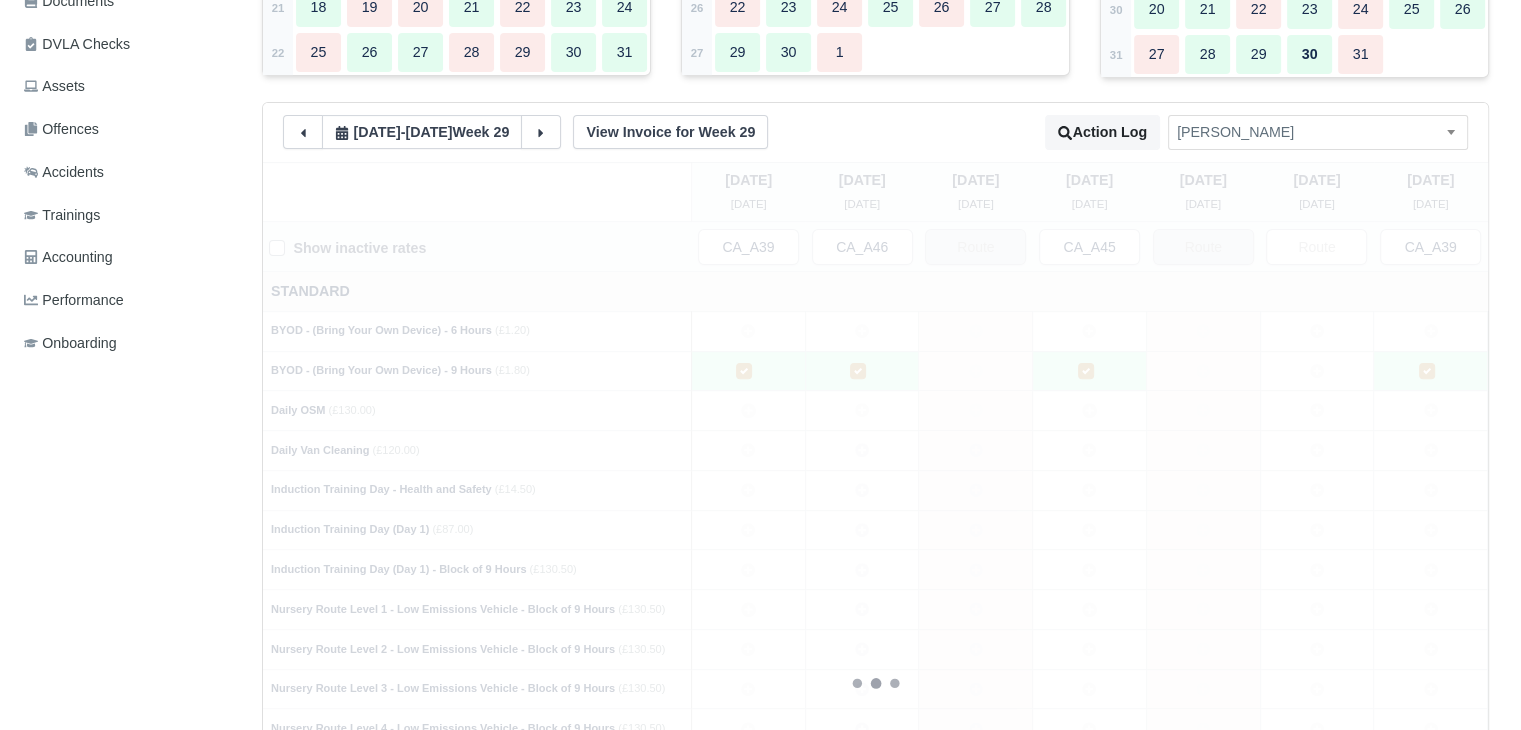 type 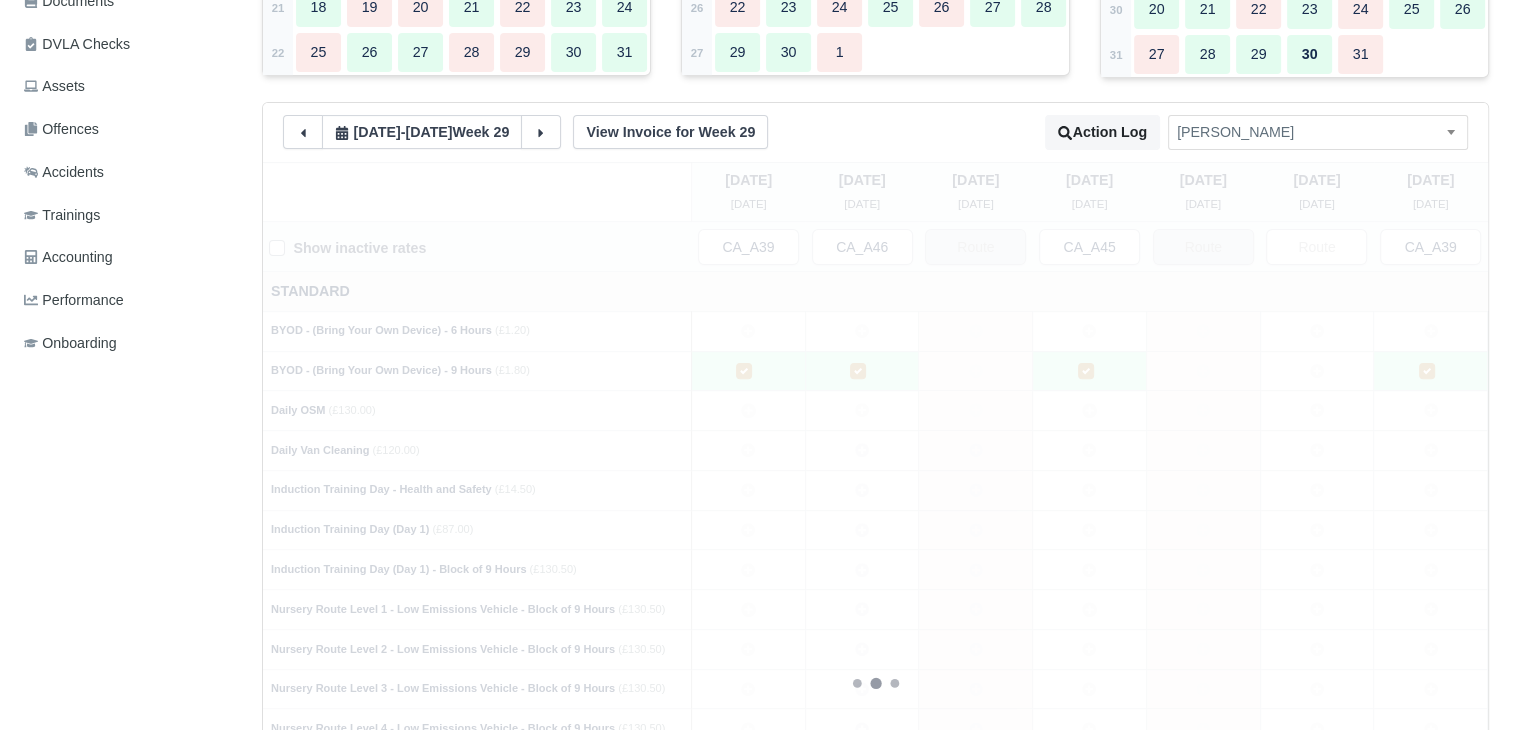 type 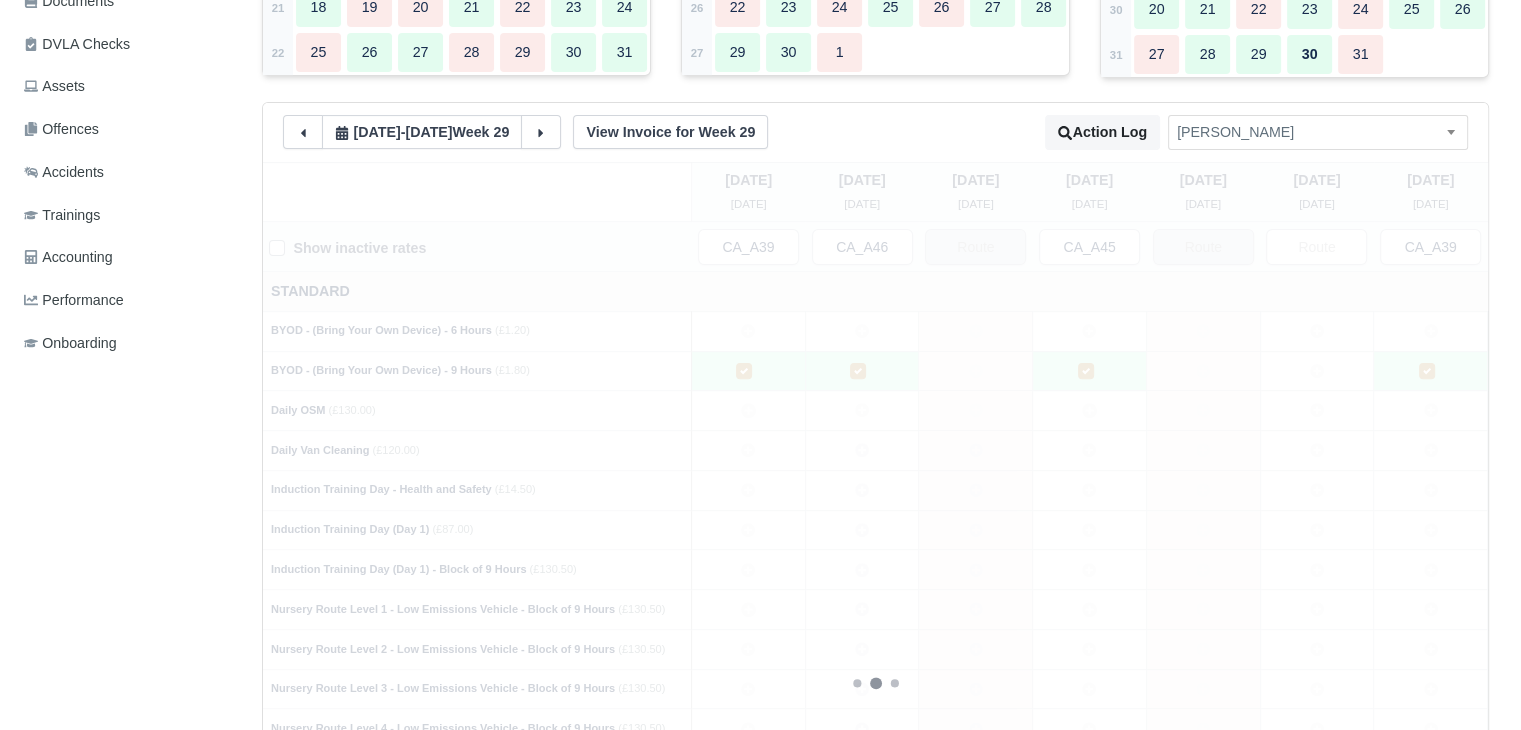 type 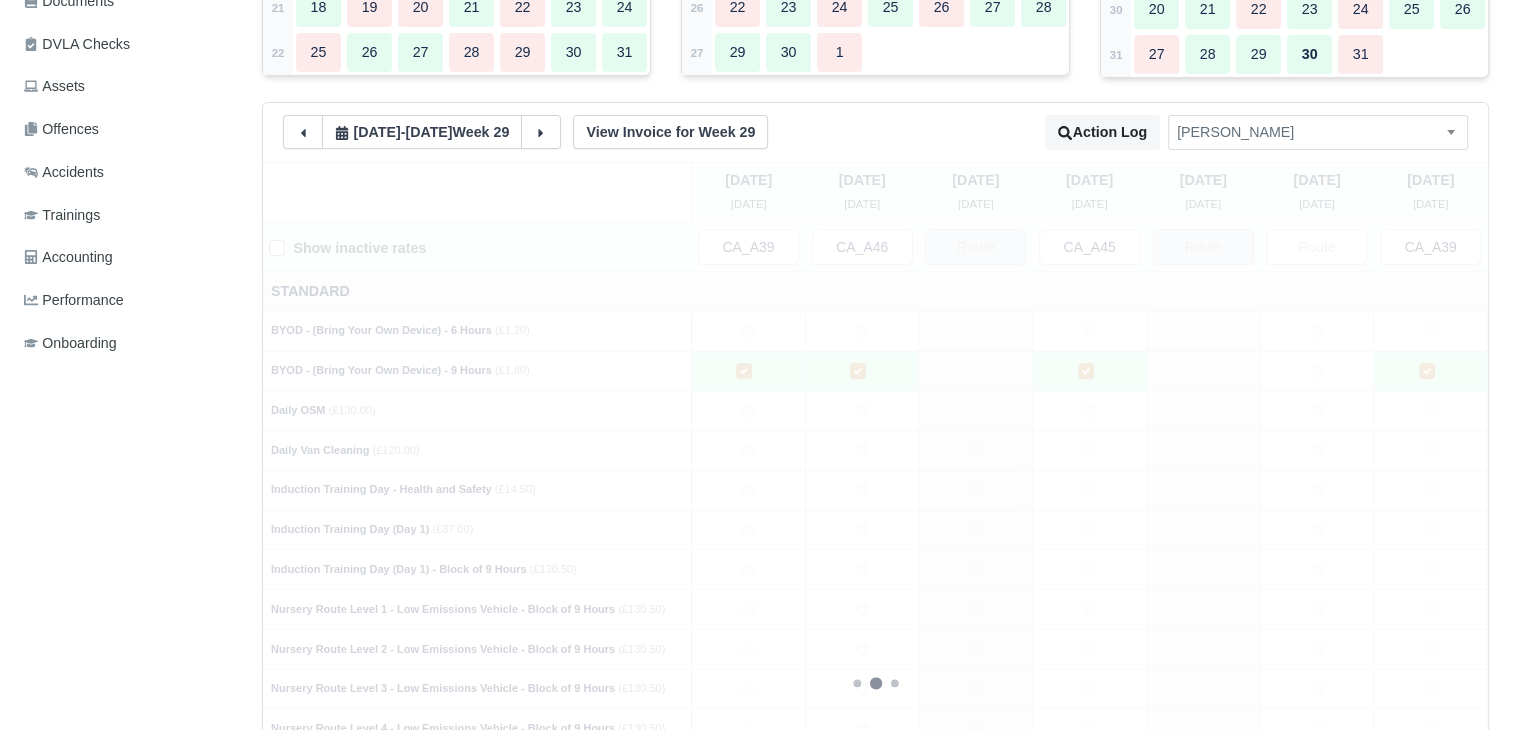 type 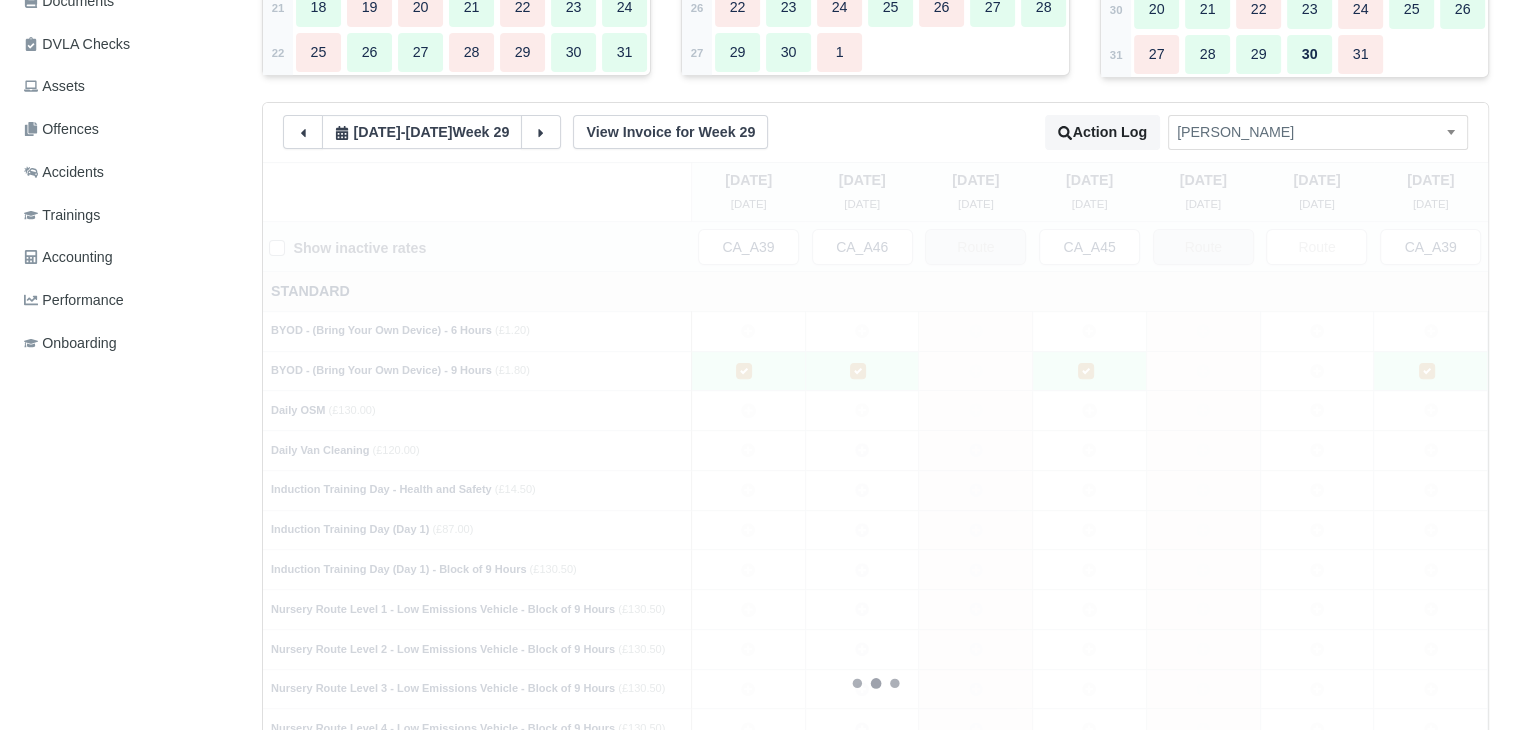 type 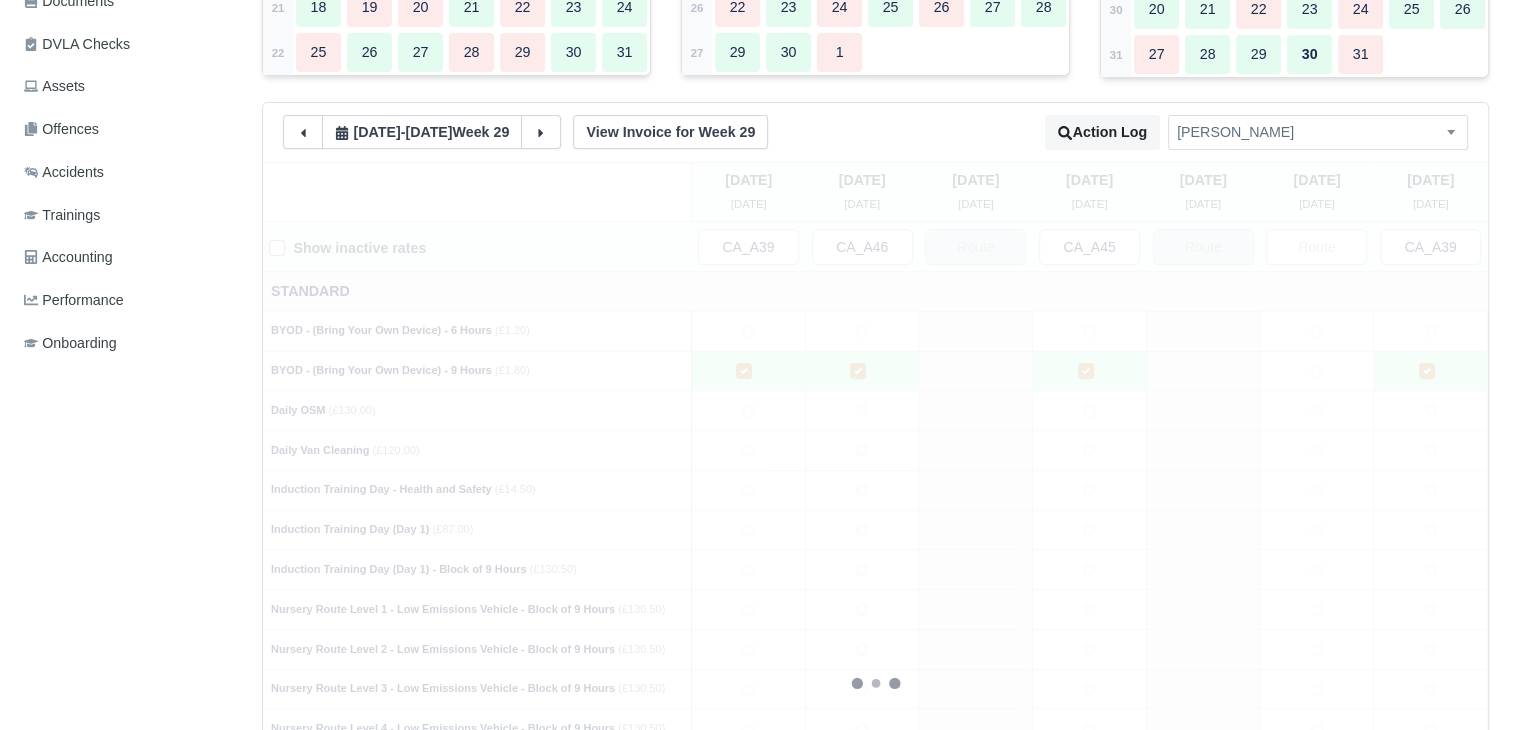 type 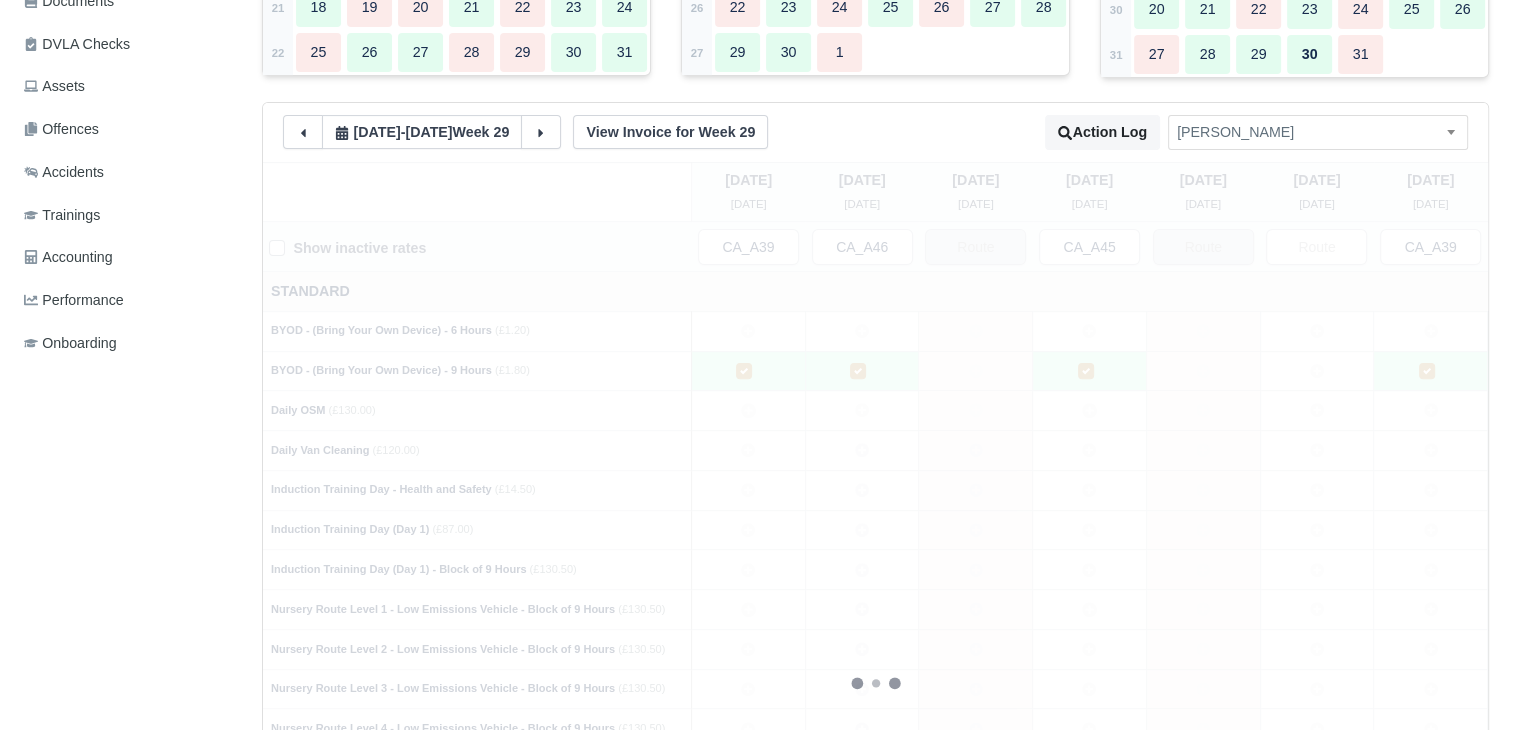type 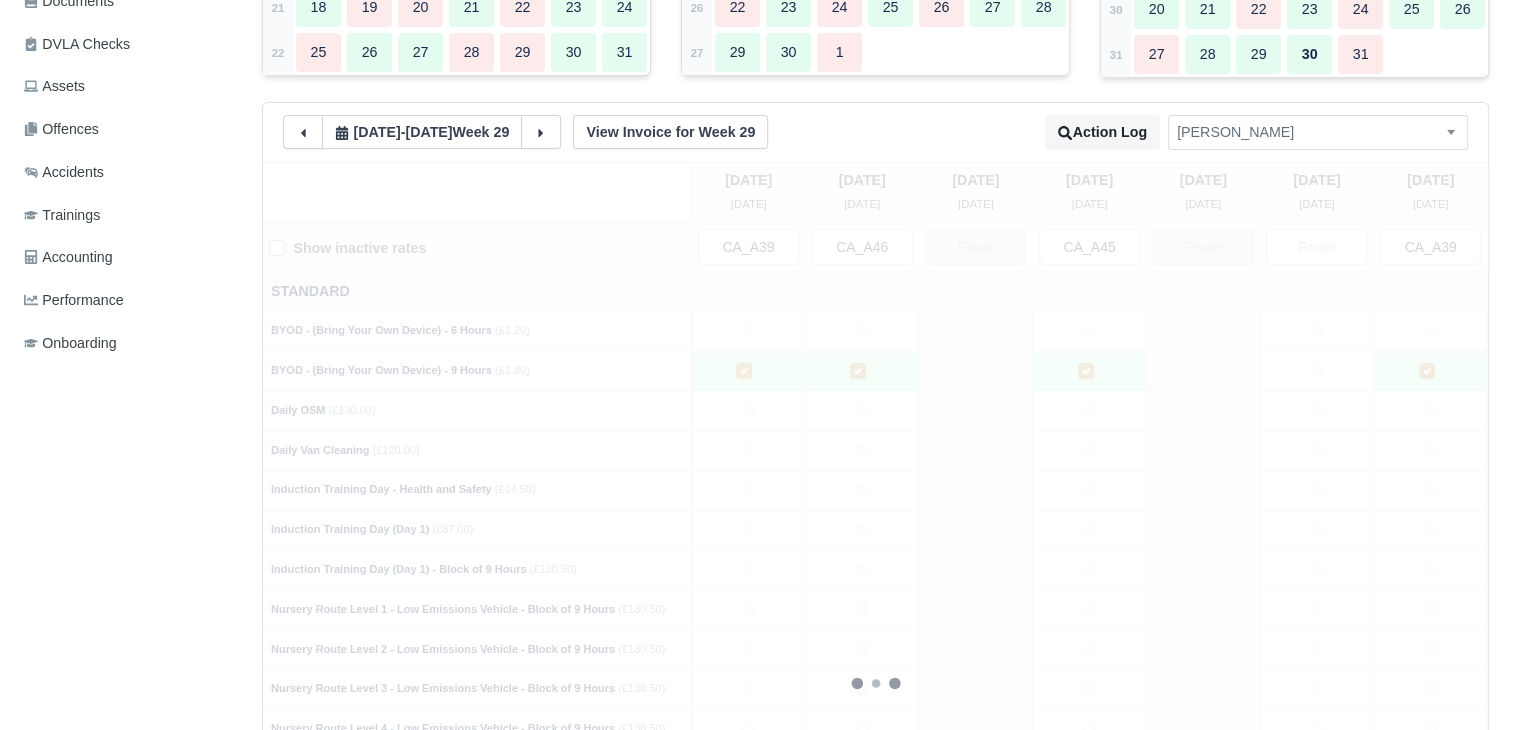 type 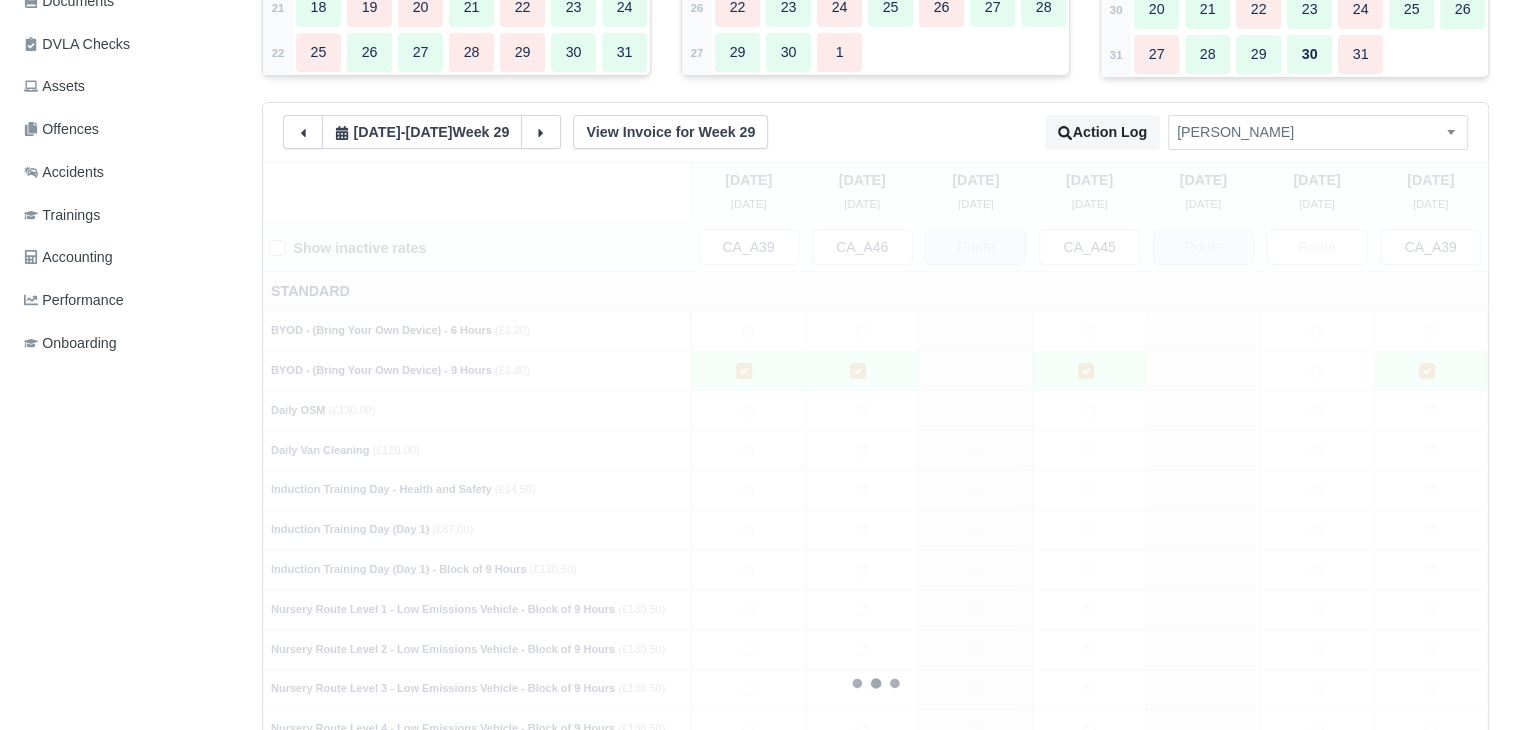 type 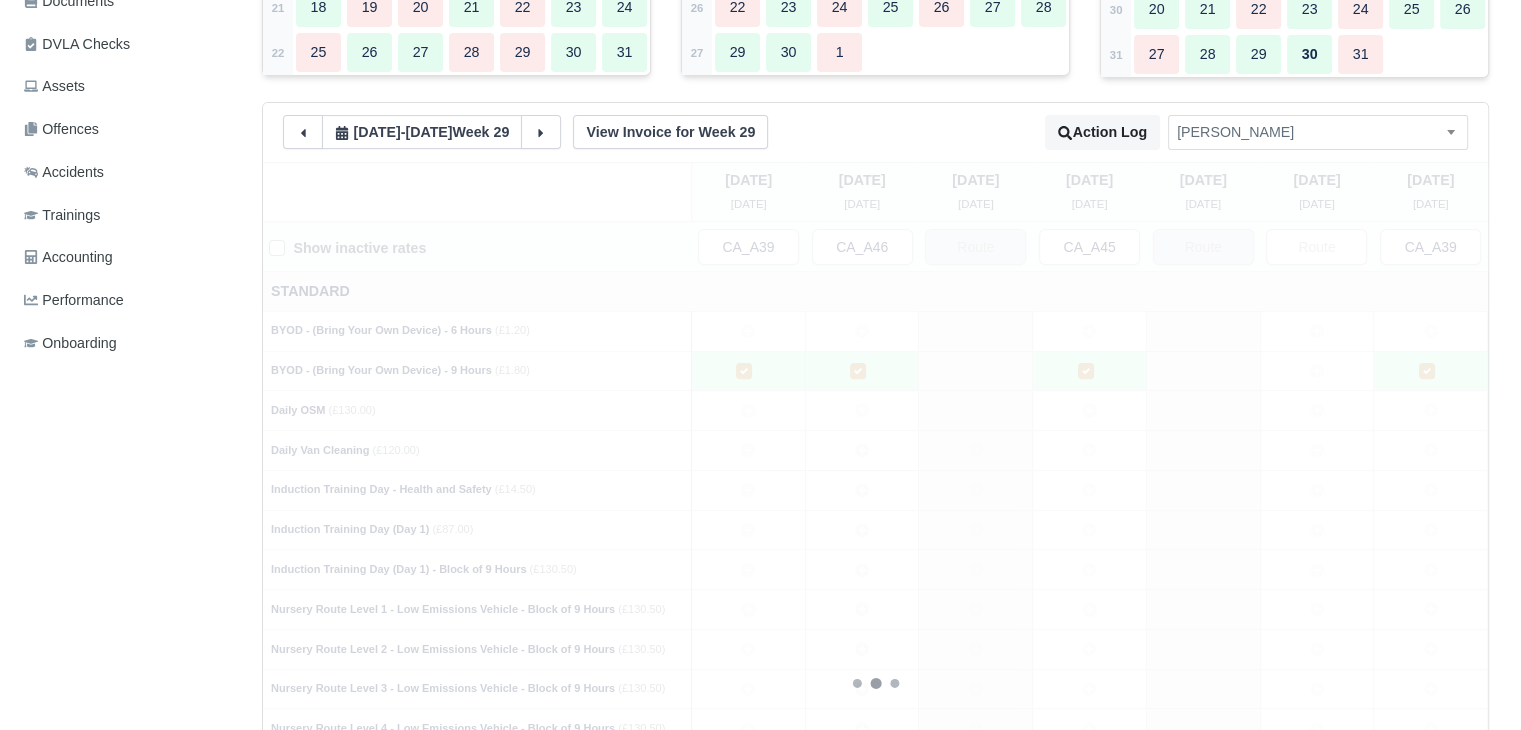 type 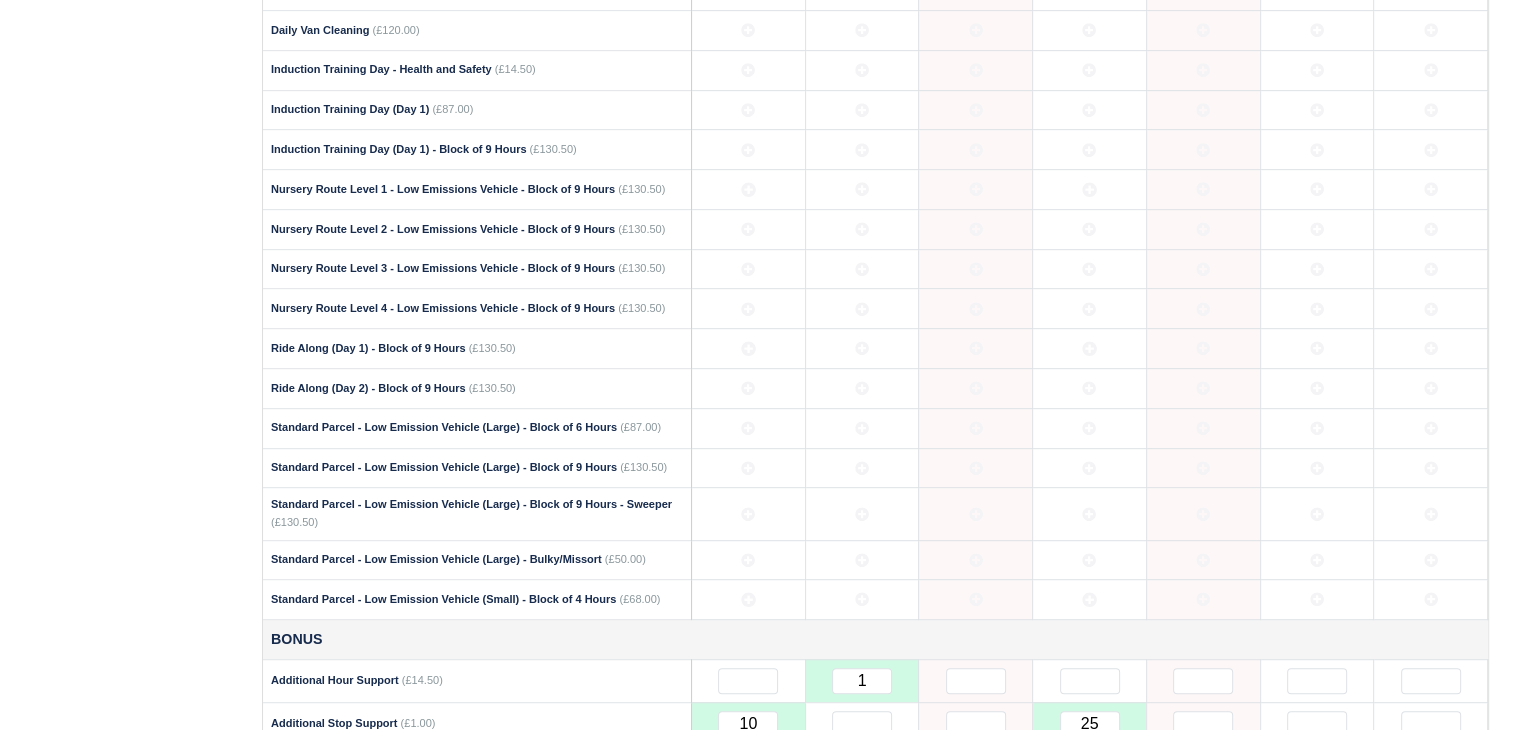 scroll, scrollTop: 1008, scrollLeft: 0, axis: vertical 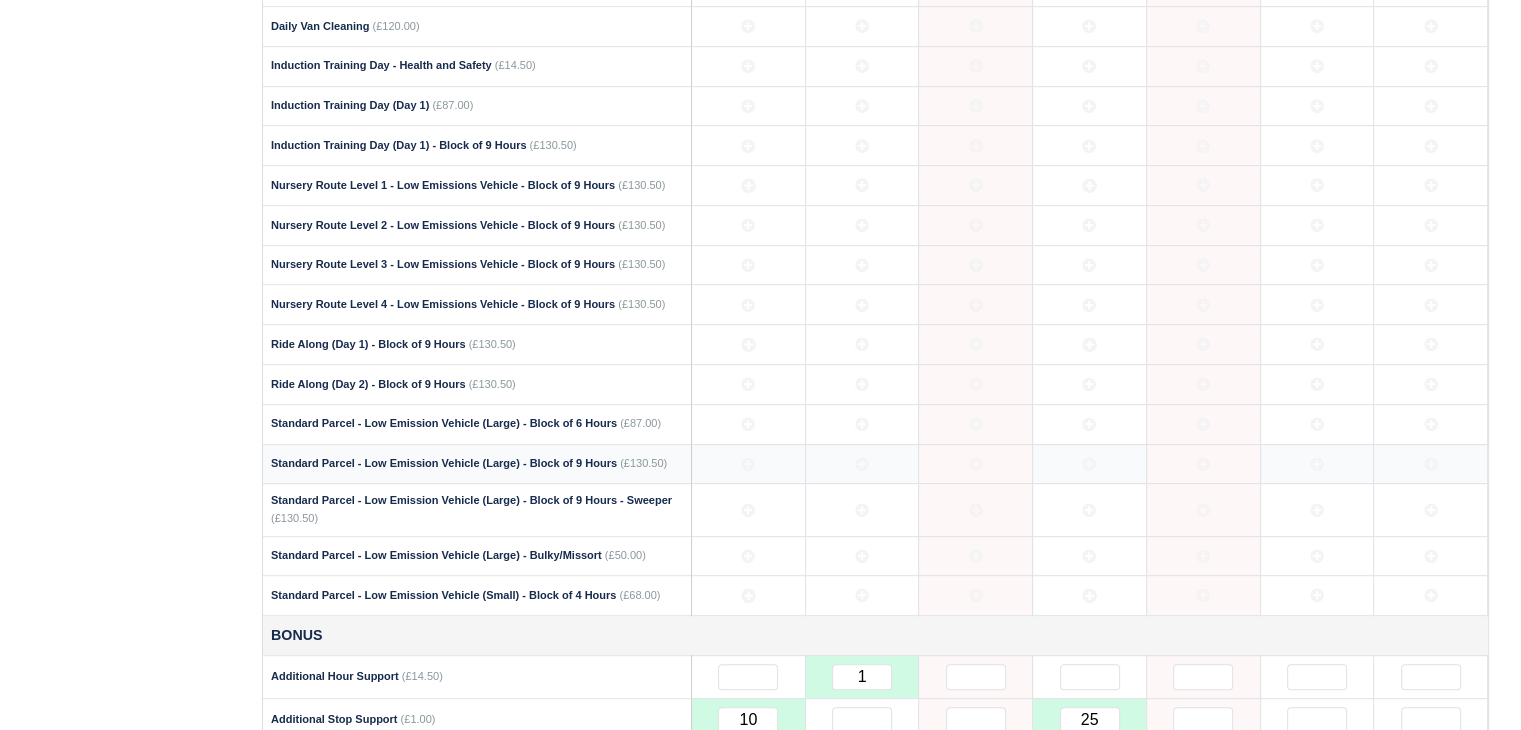 click at bounding box center [1317, 464] 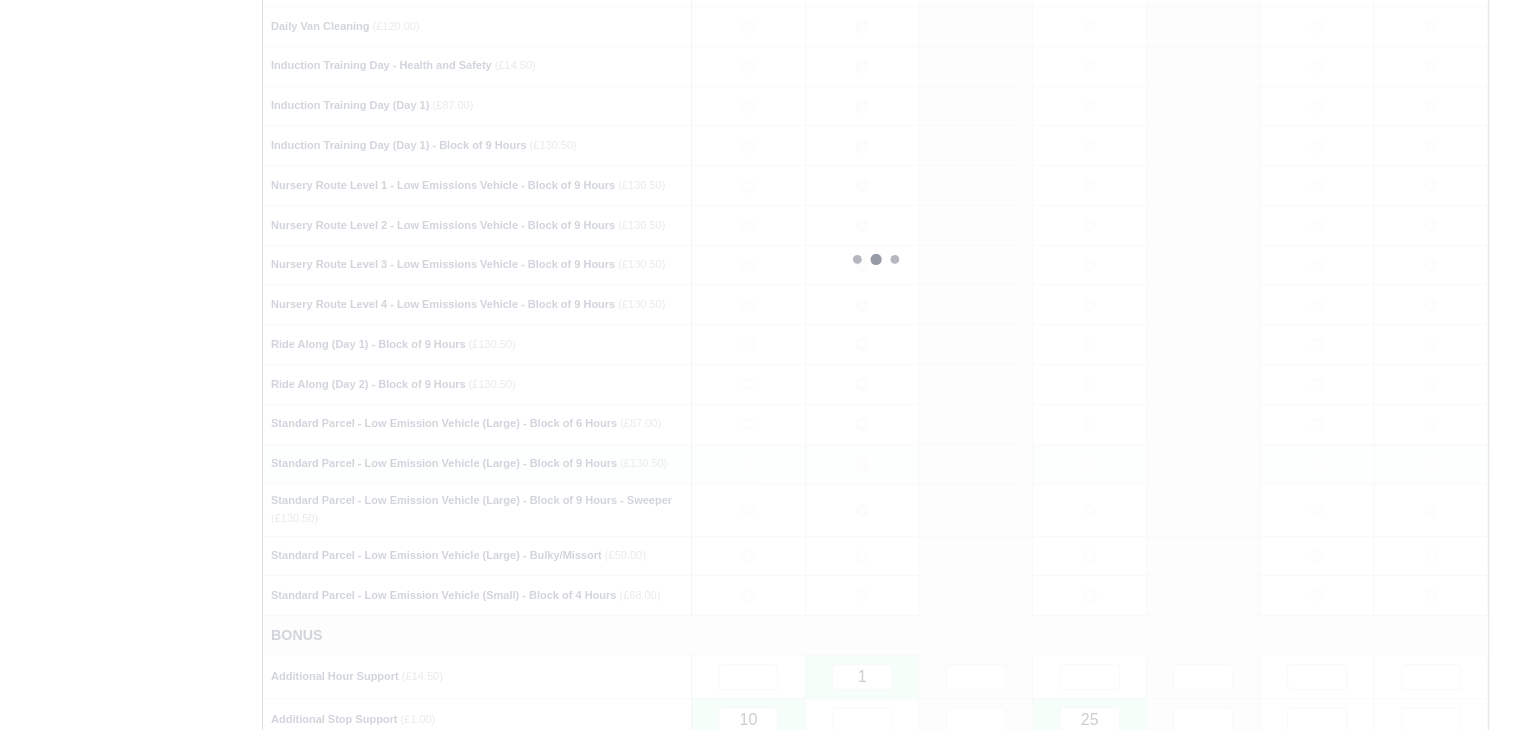 type 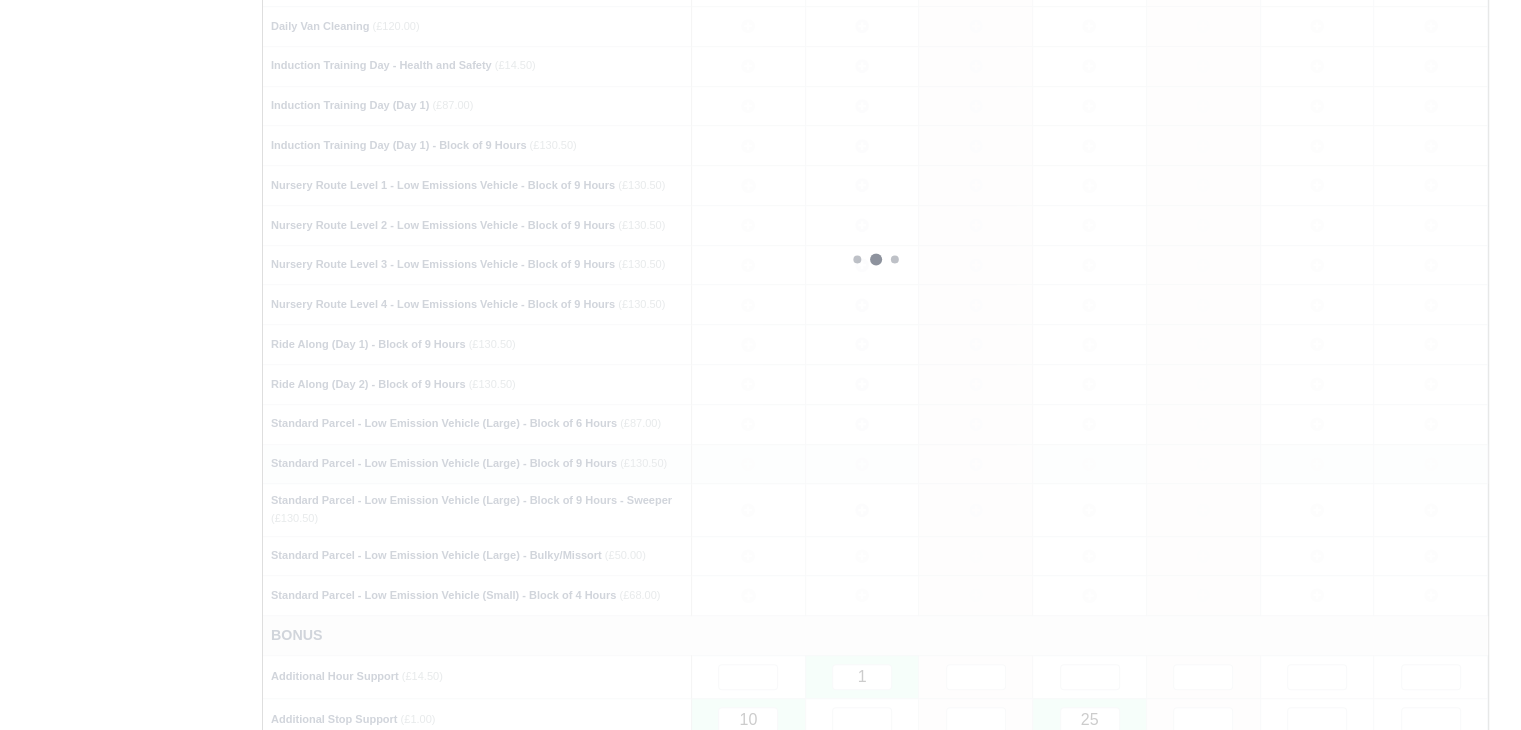 type 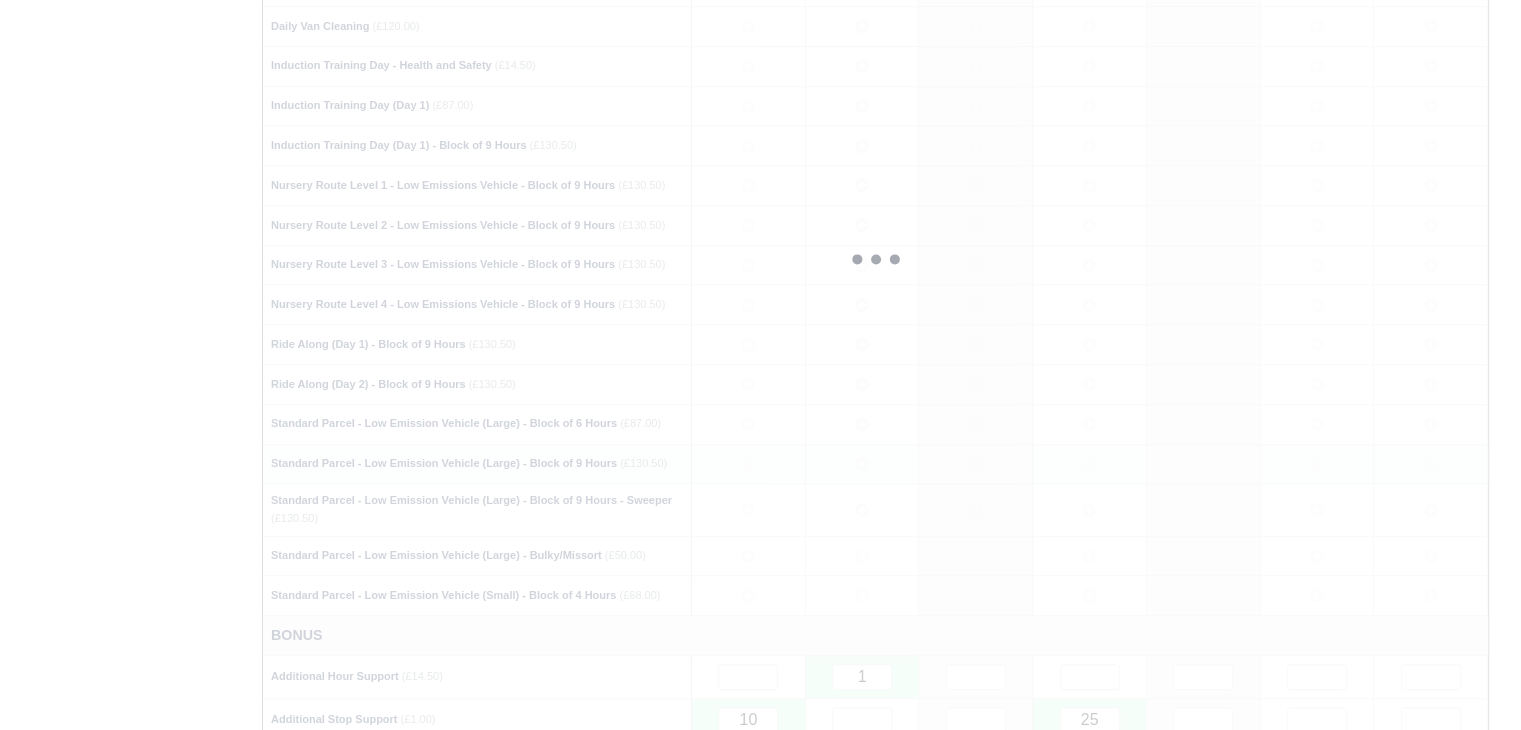 type 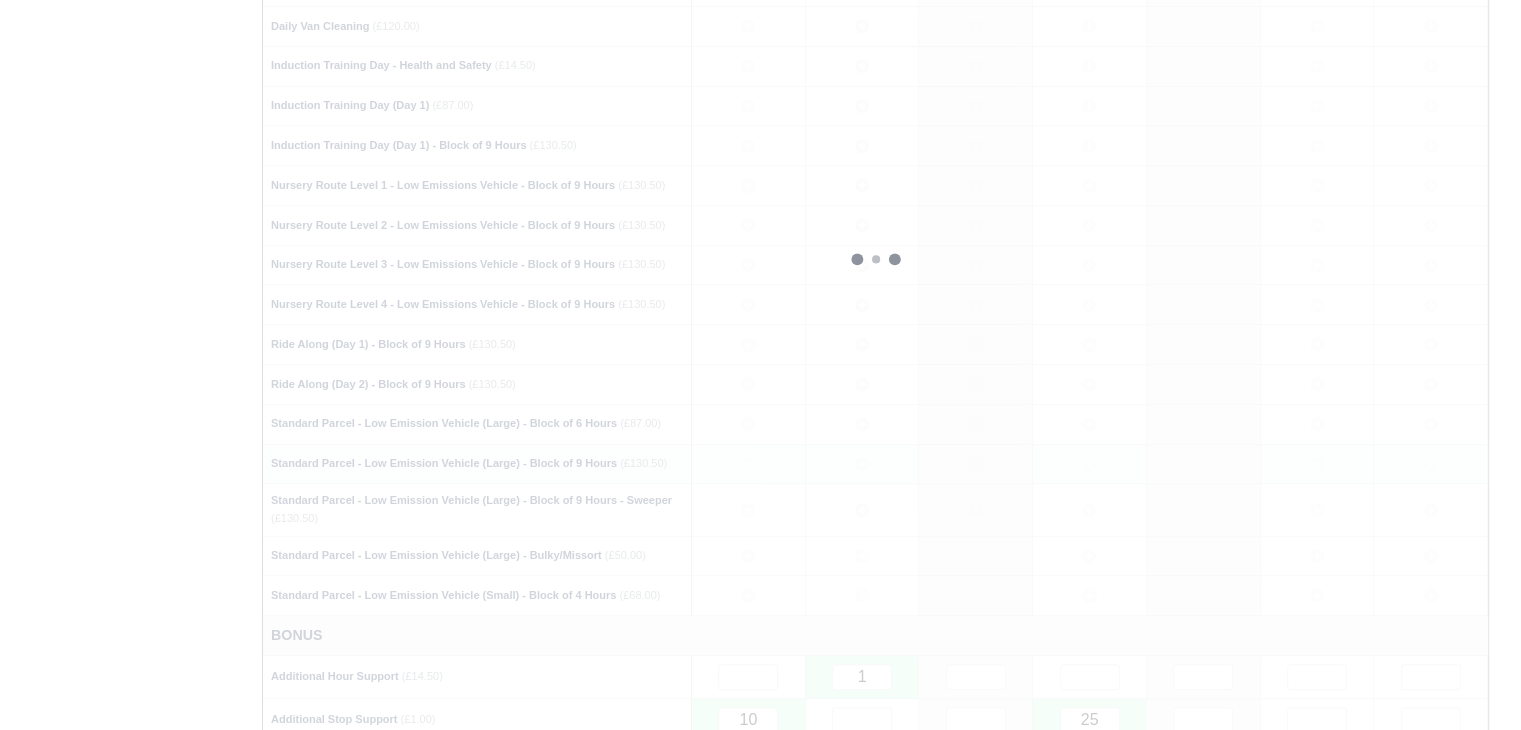 type 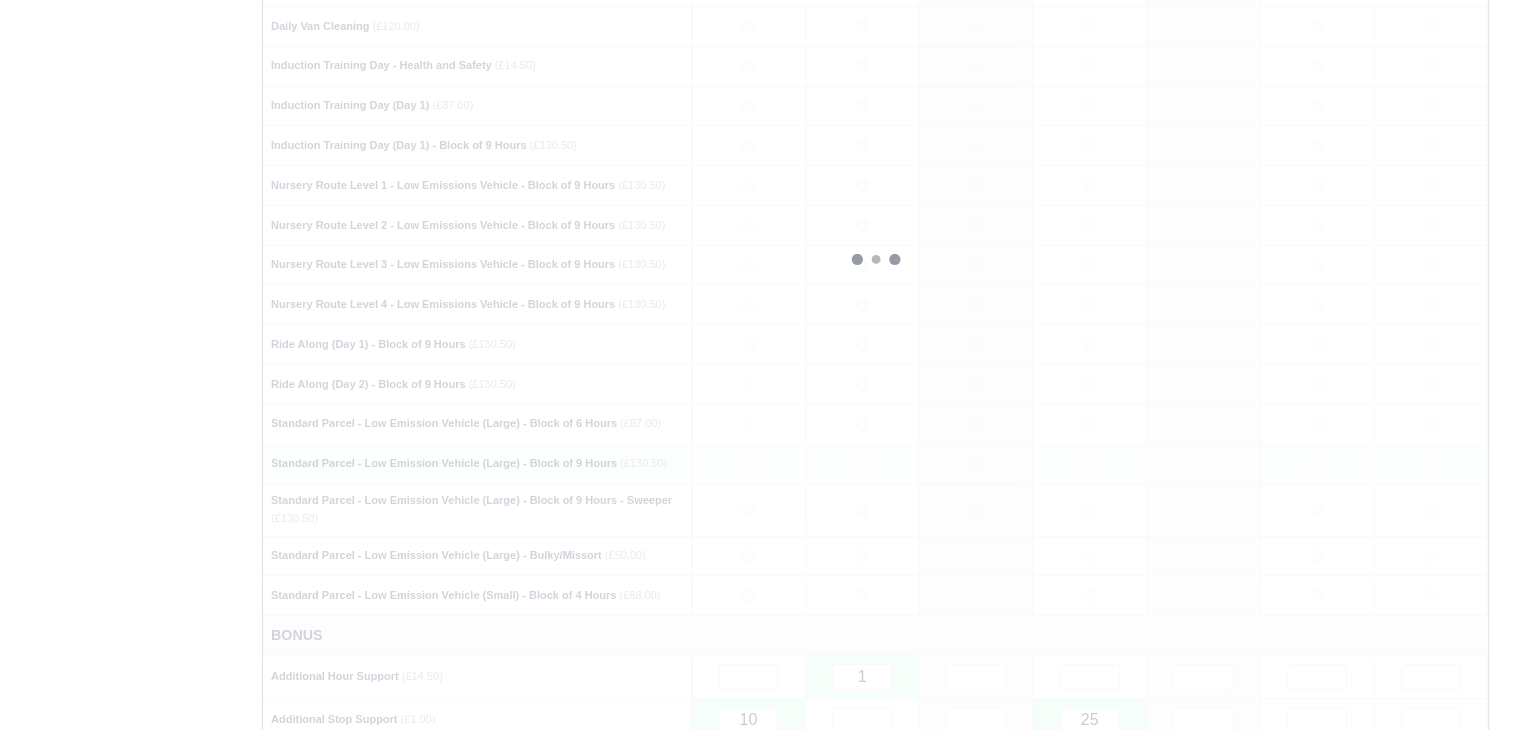 type 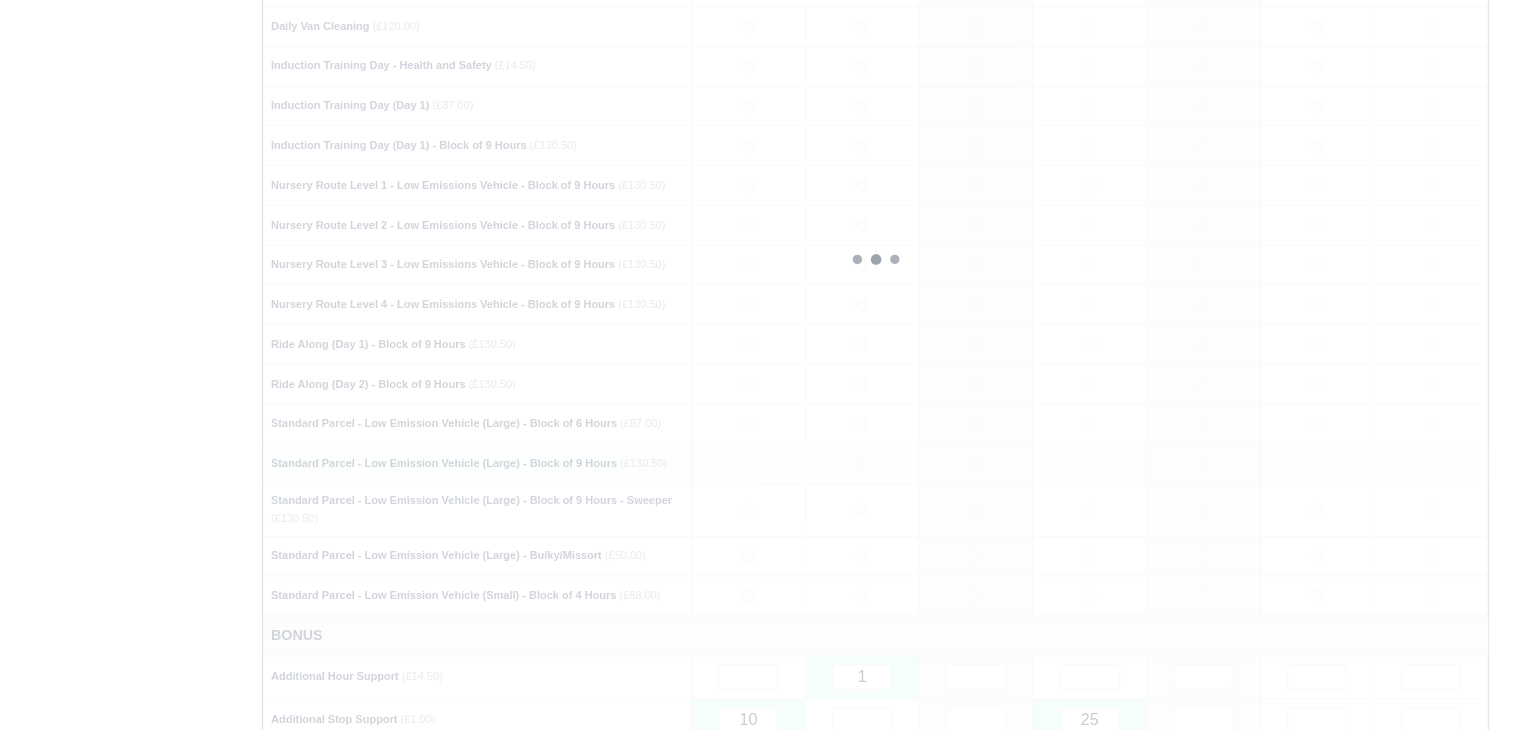 type 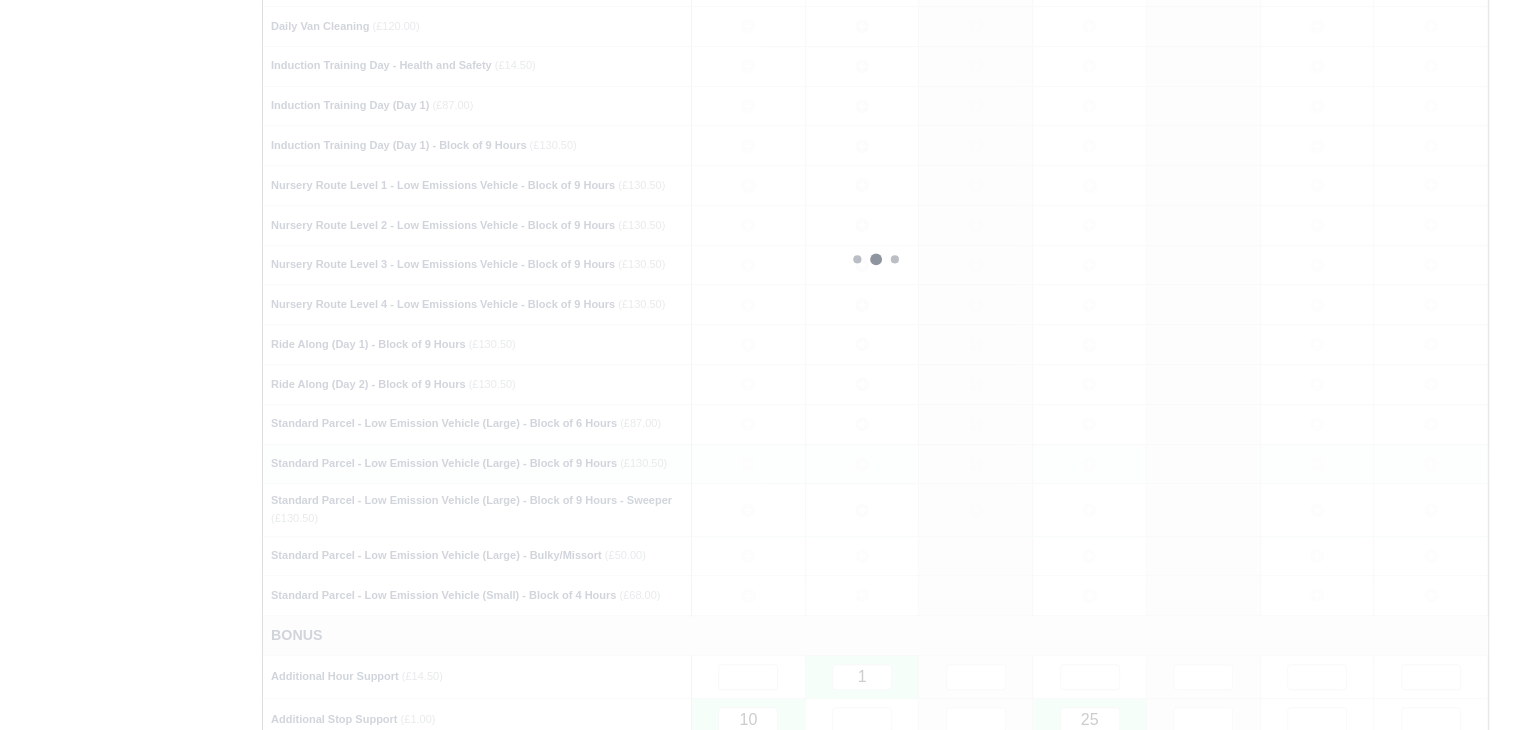 type 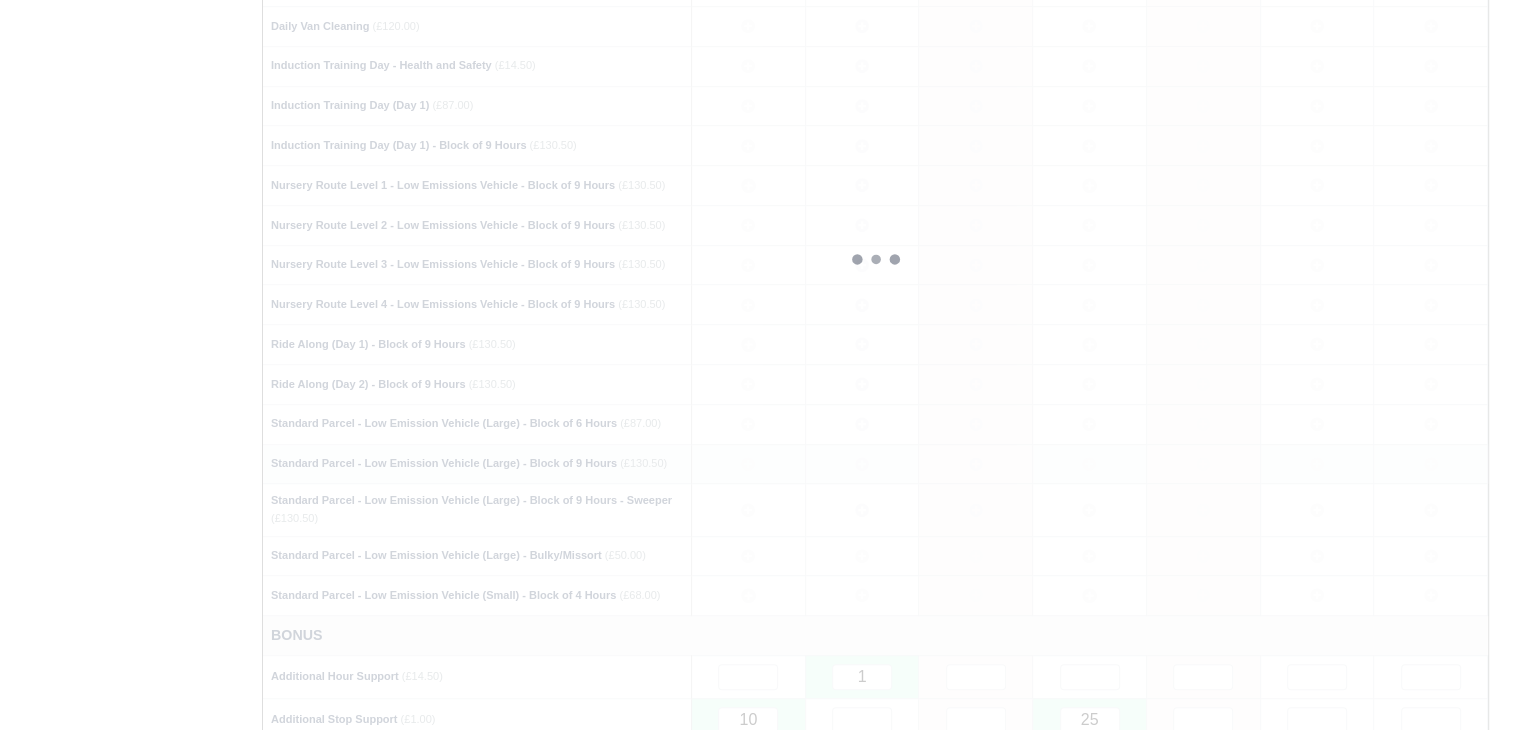 type 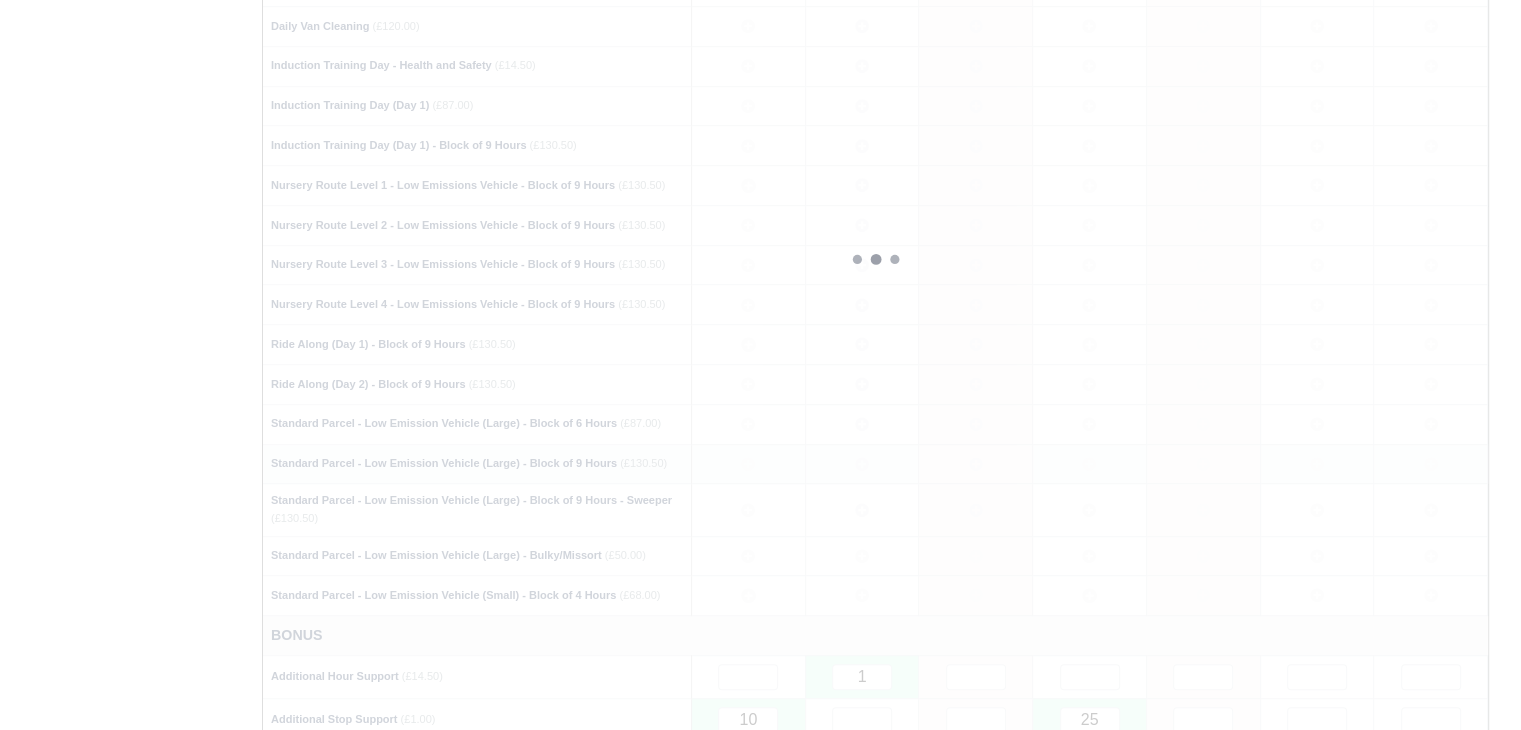 type 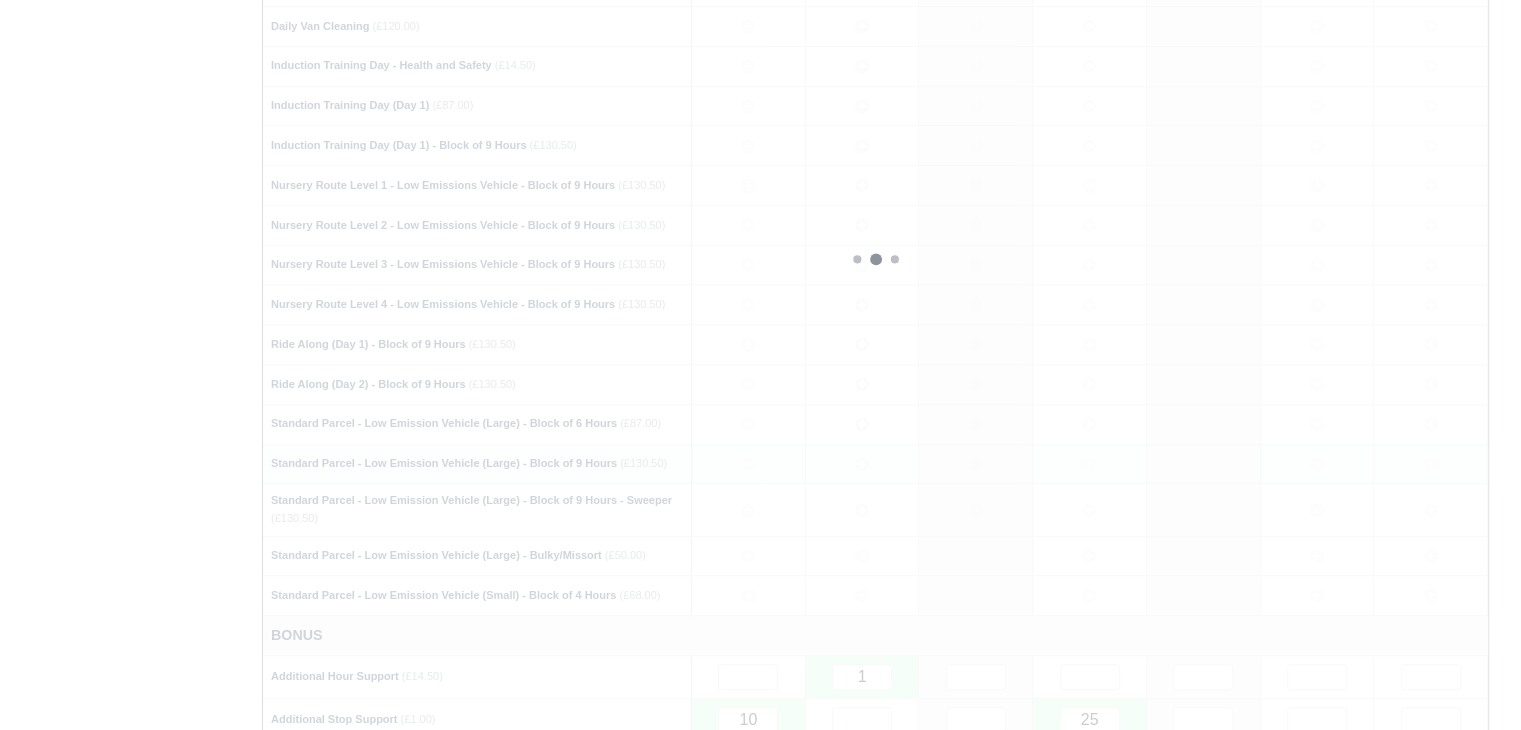 type 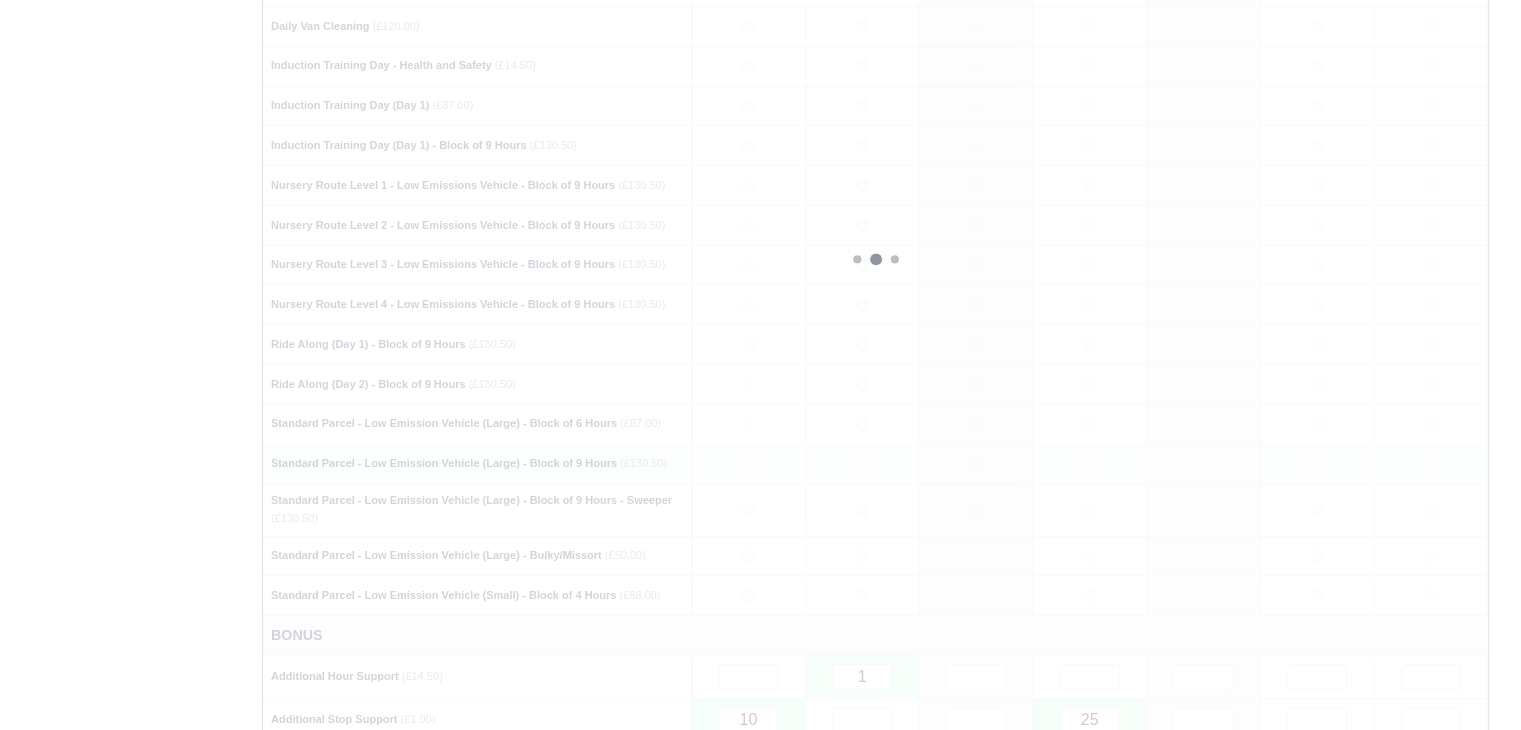 type 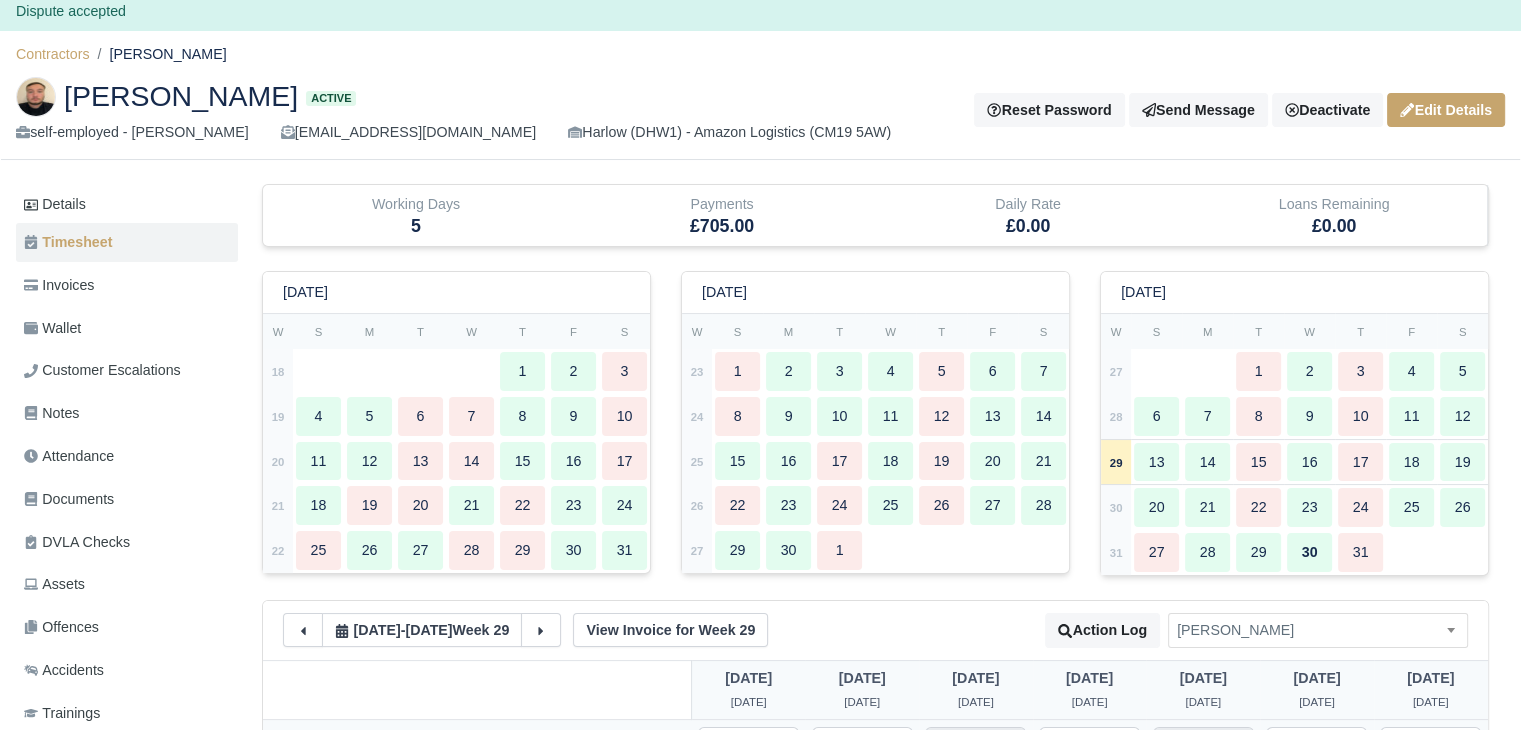 scroll, scrollTop: 0, scrollLeft: 0, axis: both 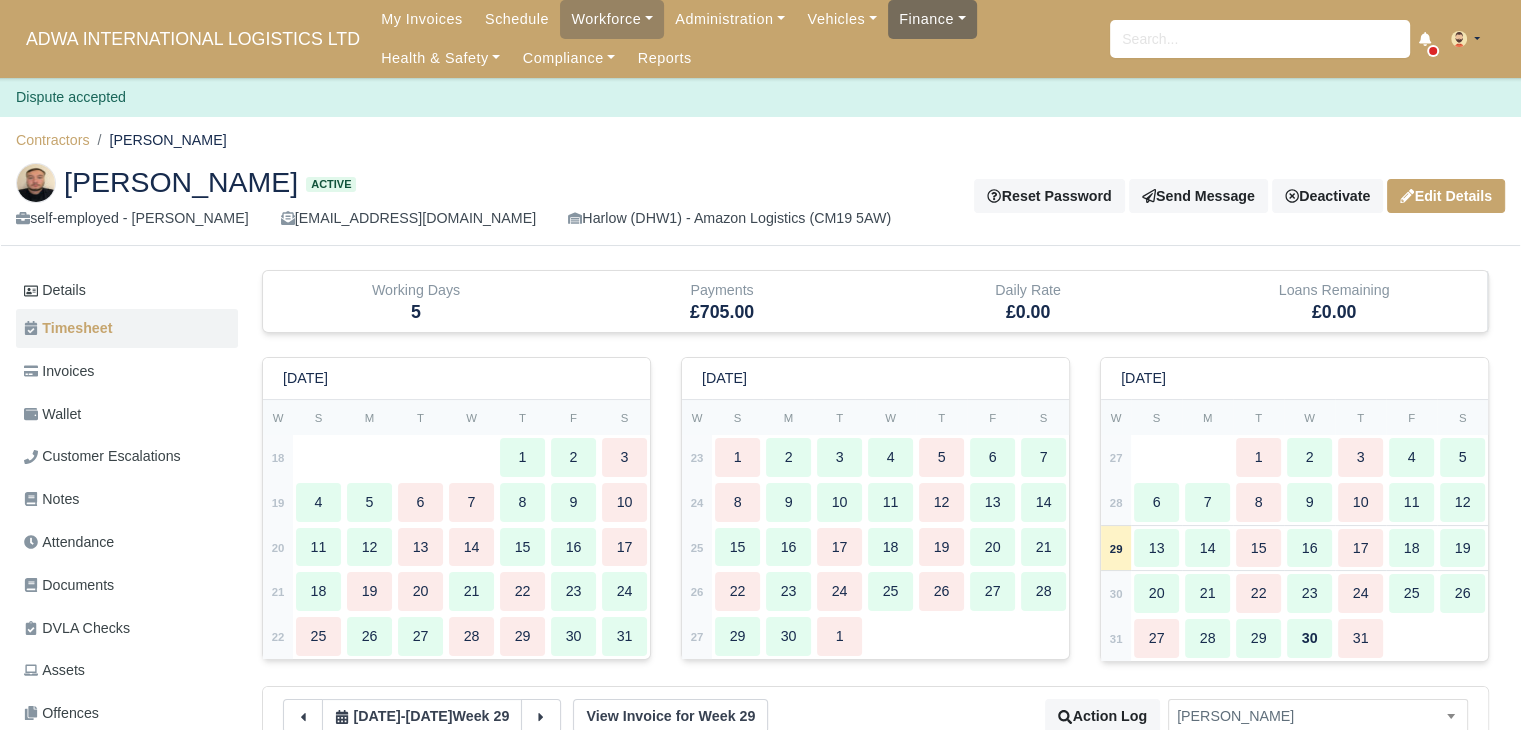 click on "Finance" at bounding box center [932, 19] 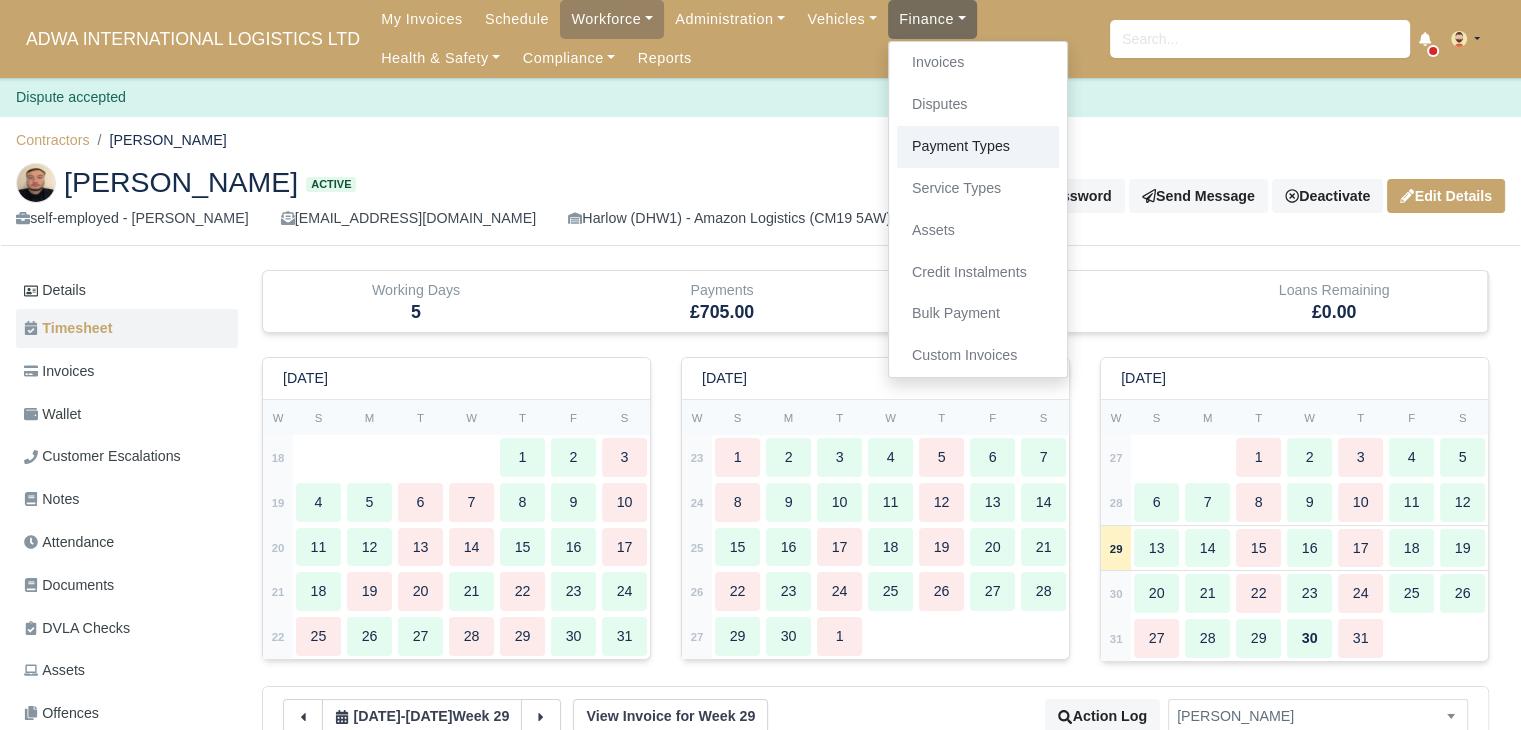 click on "Payment Types" at bounding box center [978, 147] 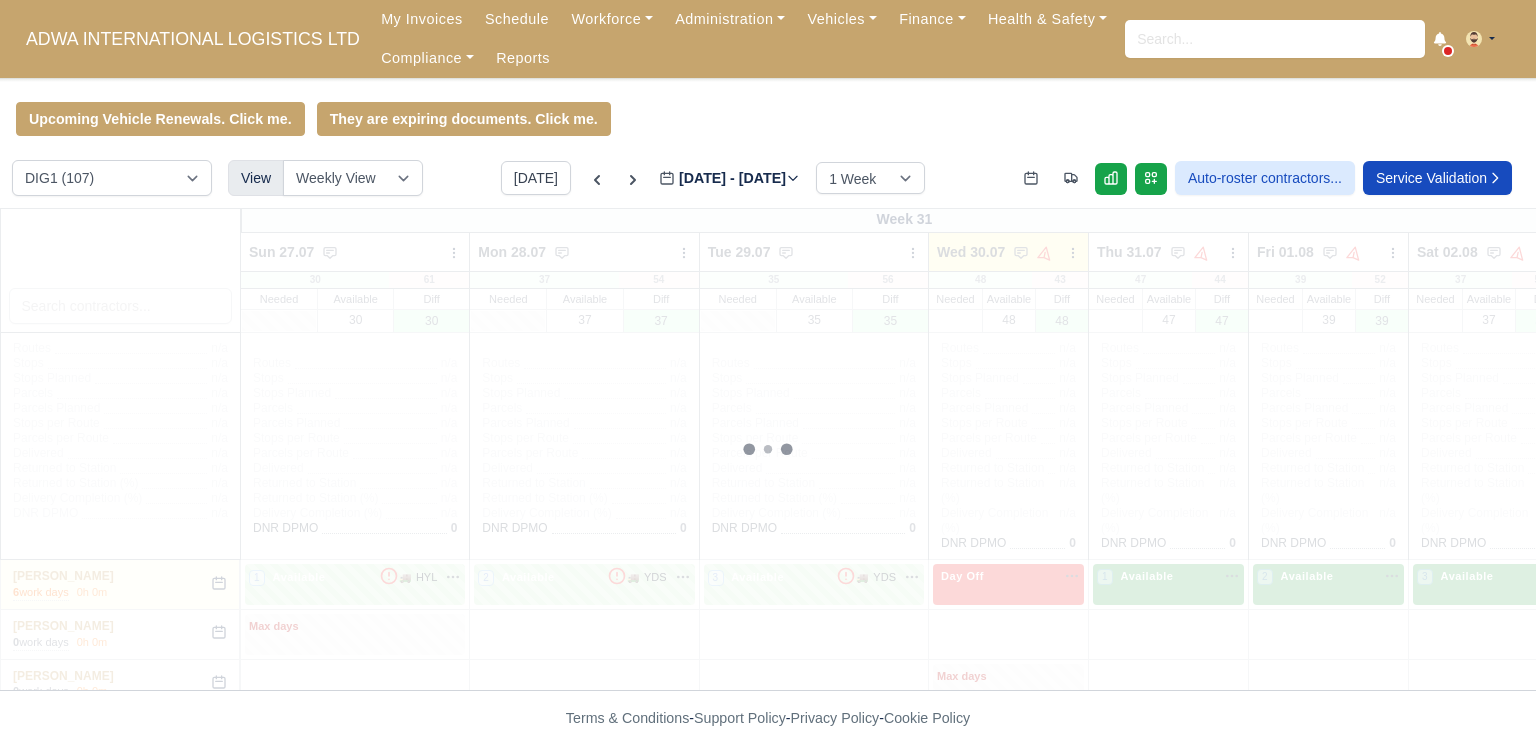 scroll, scrollTop: 0, scrollLeft: 0, axis: both 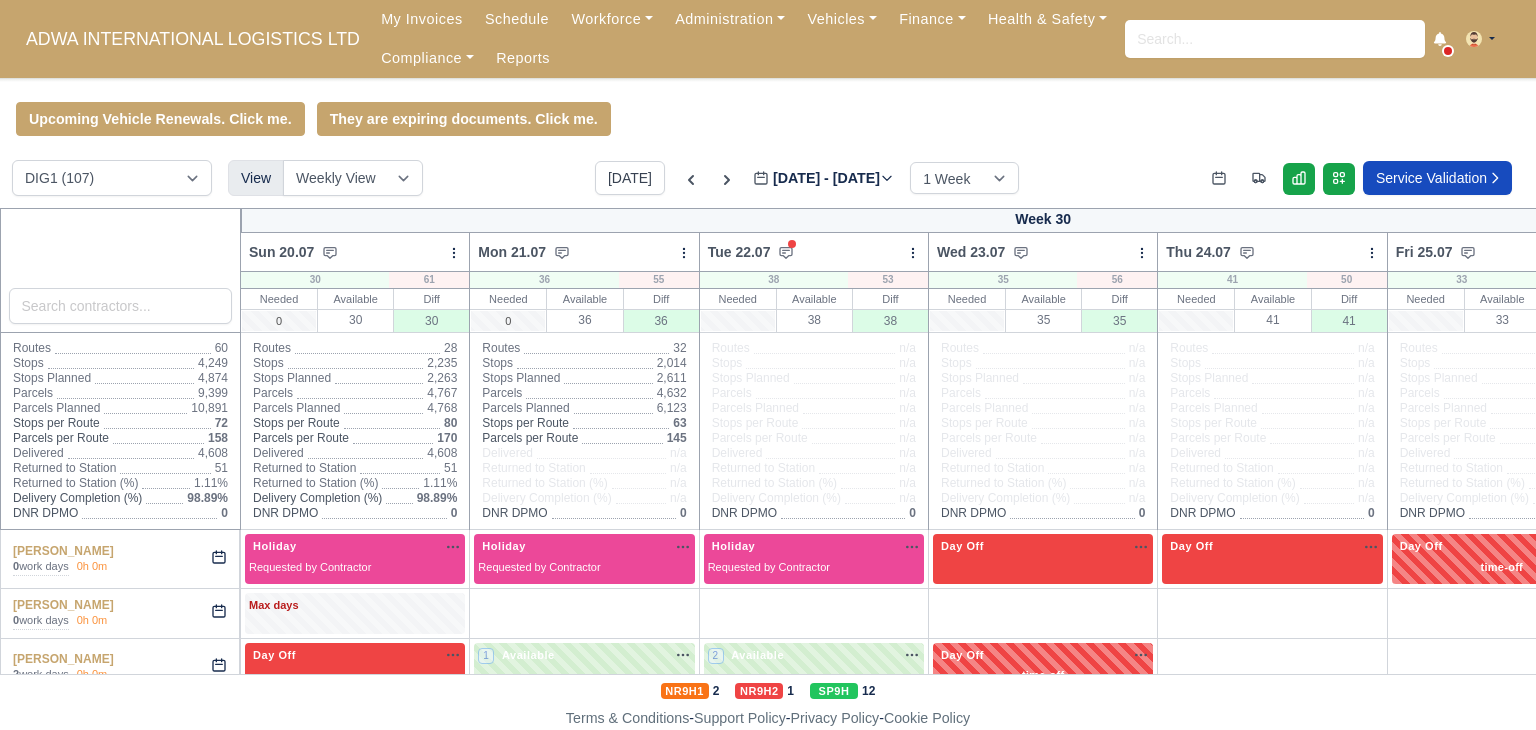 type on "2025-07-23" 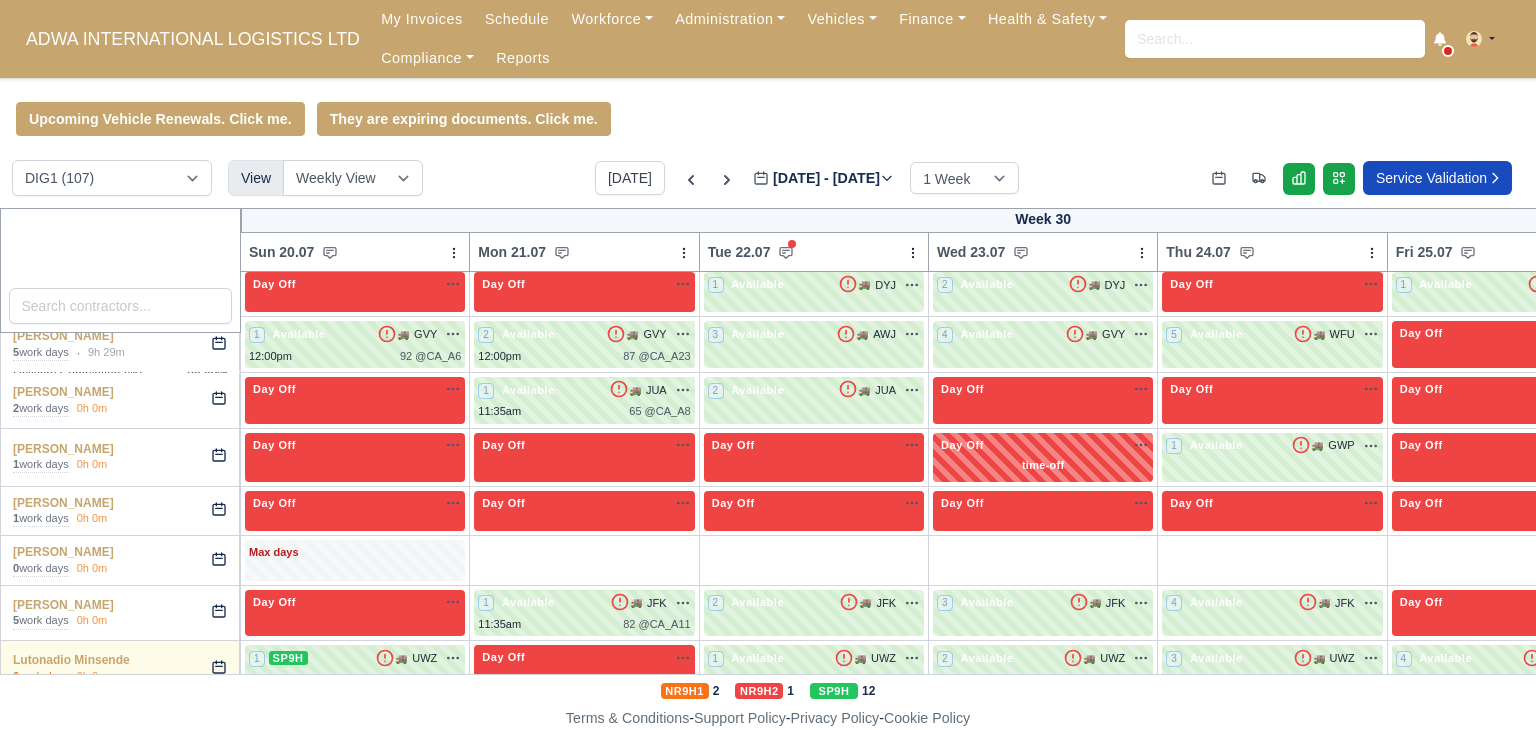 scroll, scrollTop: 2508, scrollLeft: 0, axis: vertical 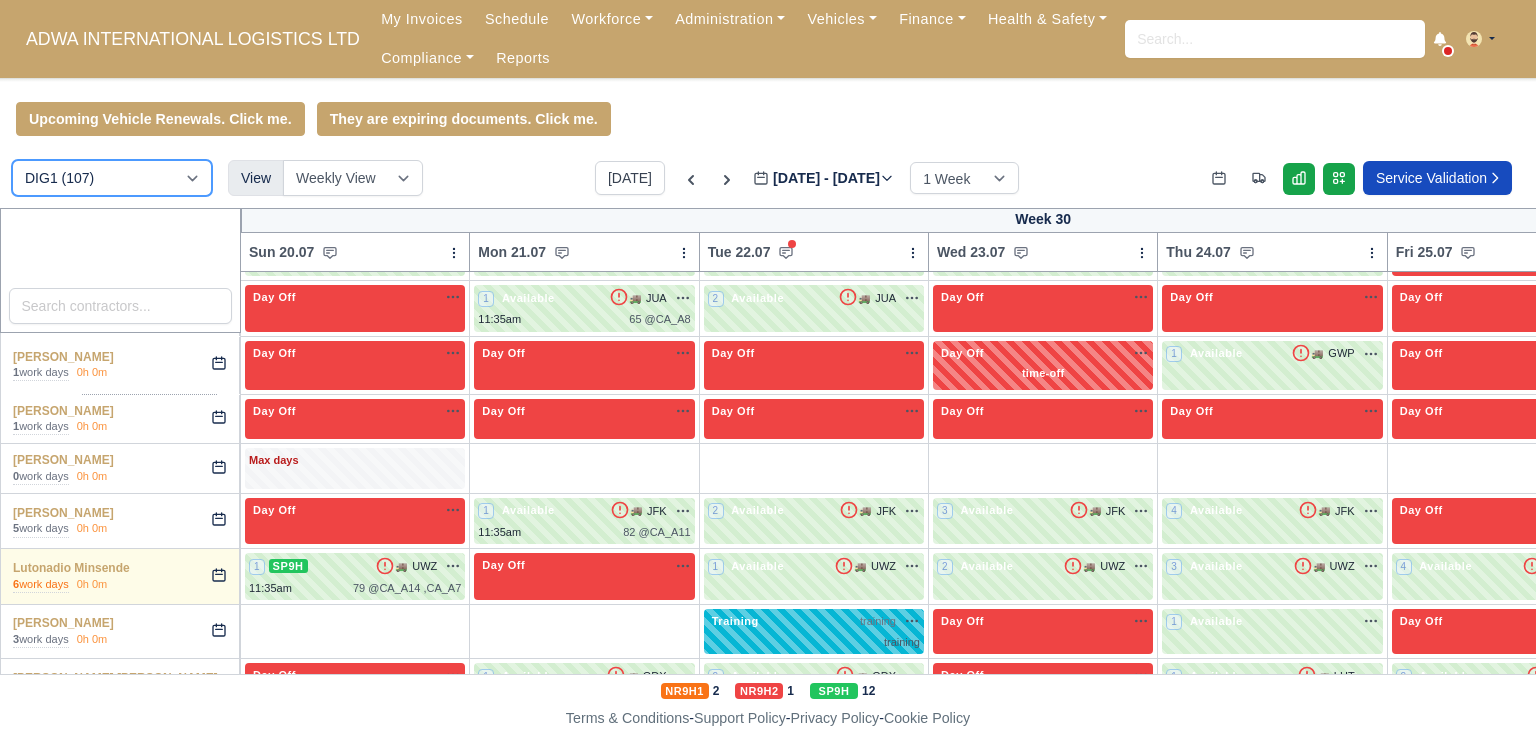 click on "DIG1 (107)
DHW1 (55)" at bounding box center [112, 178] 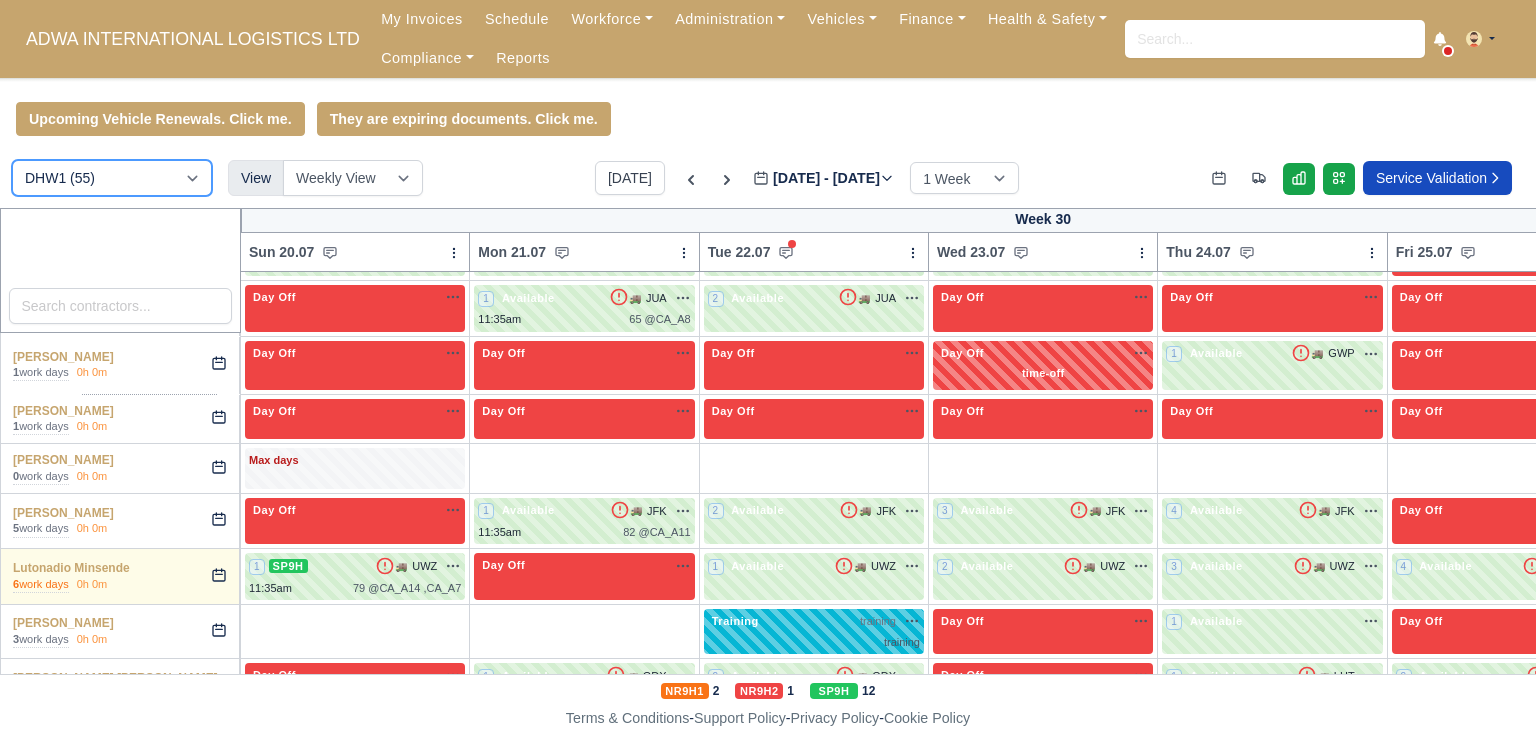 click on "DIG1 (107)
DHW1 (55)" at bounding box center (112, 178) 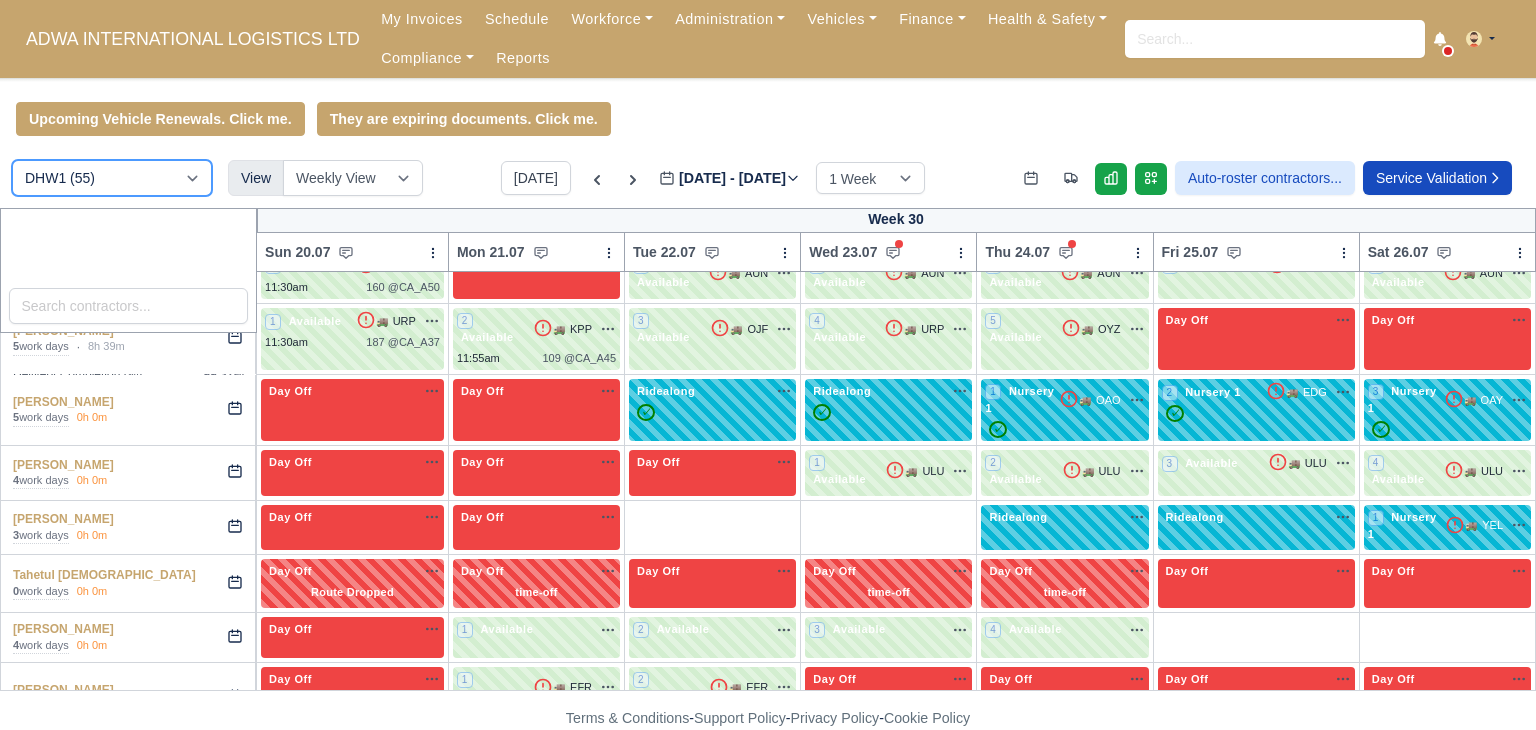 type 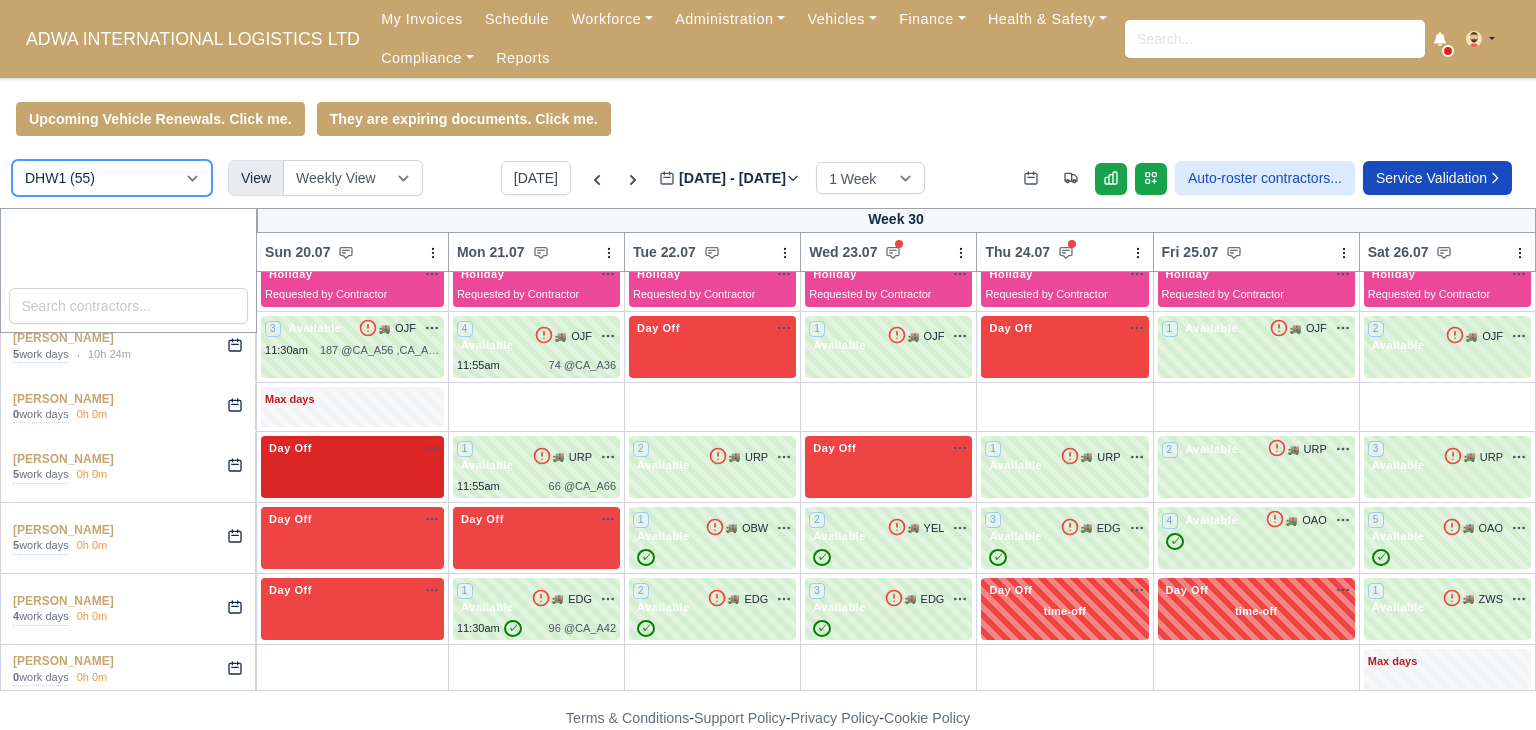 scroll, scrollTop: 1127, scrollLeft: 0, axis: vertical 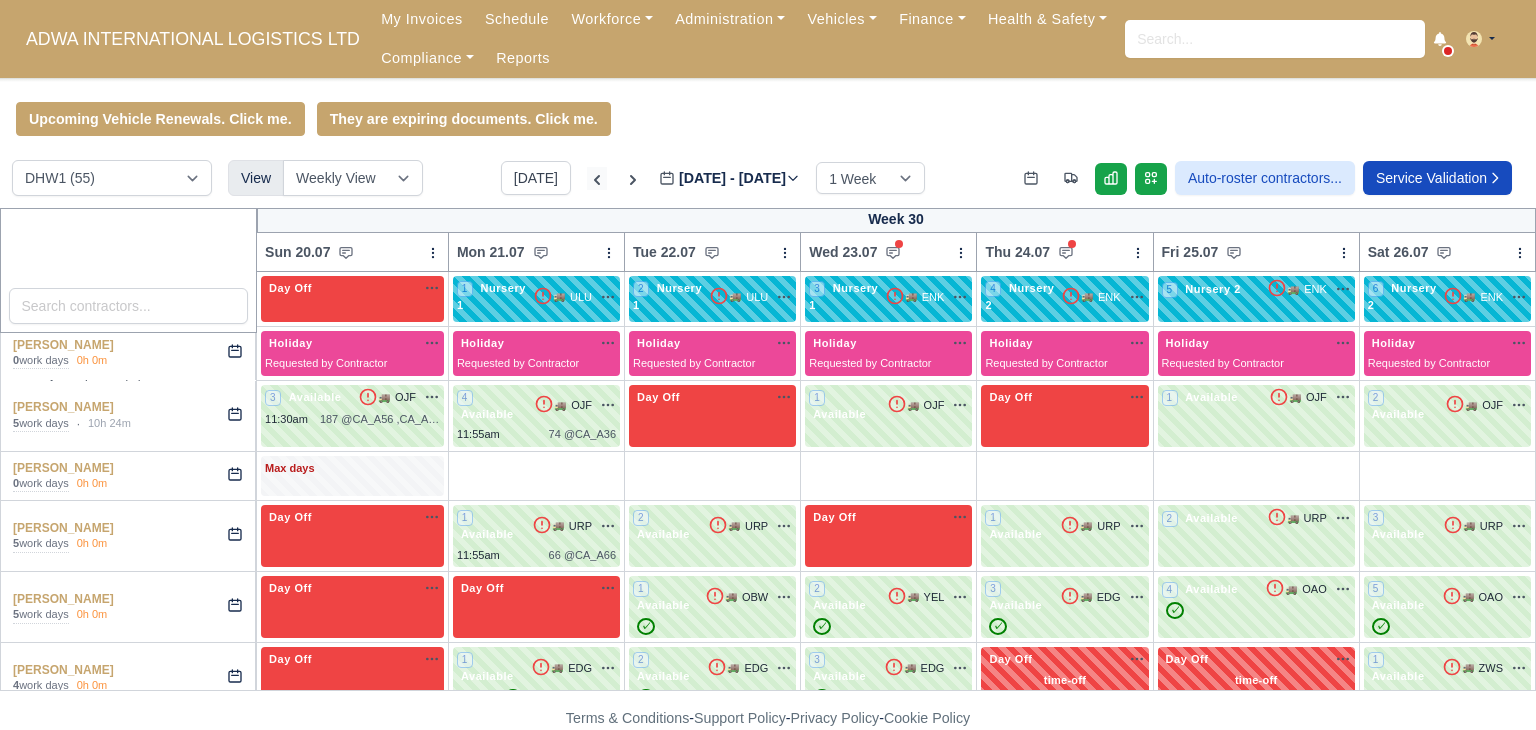 click 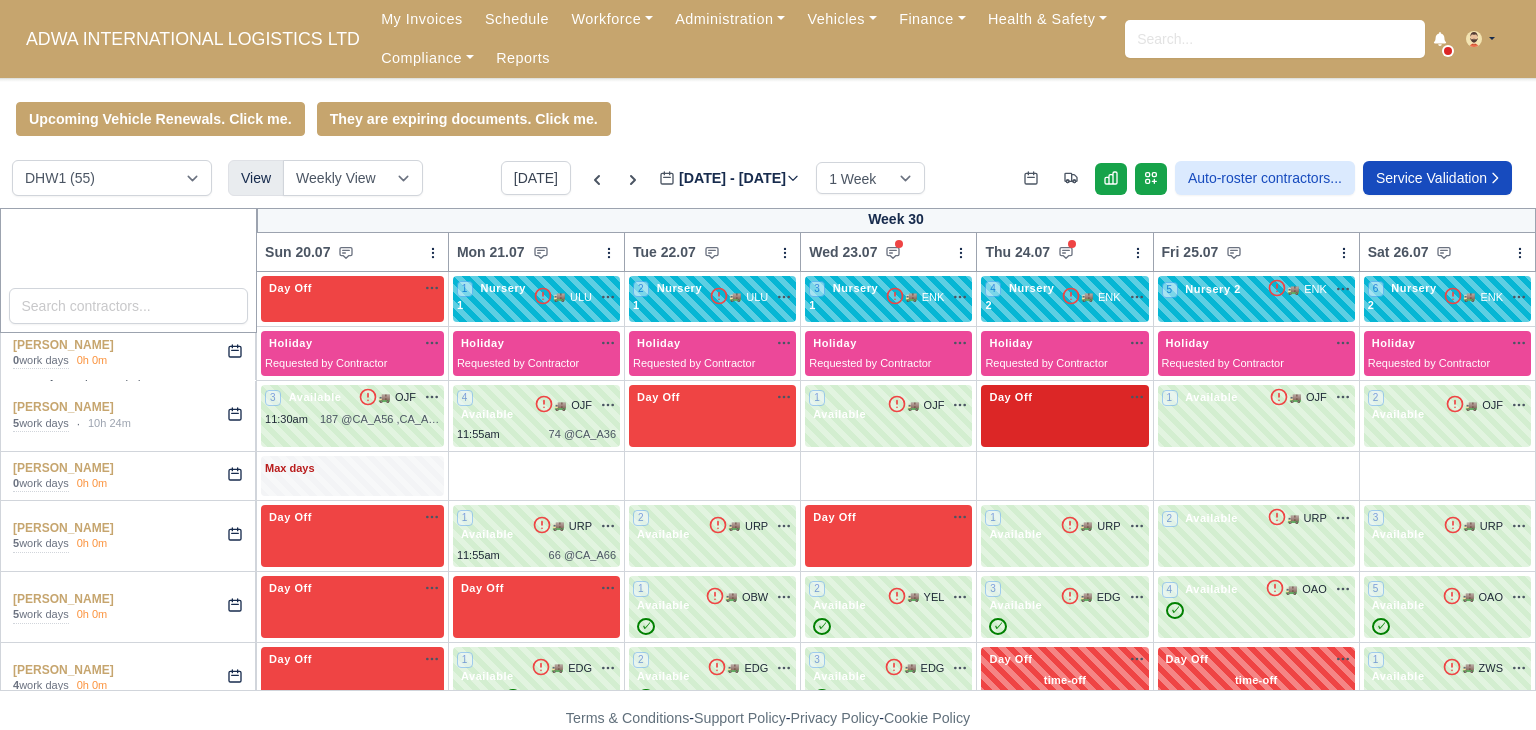 type on "2025-07-16" 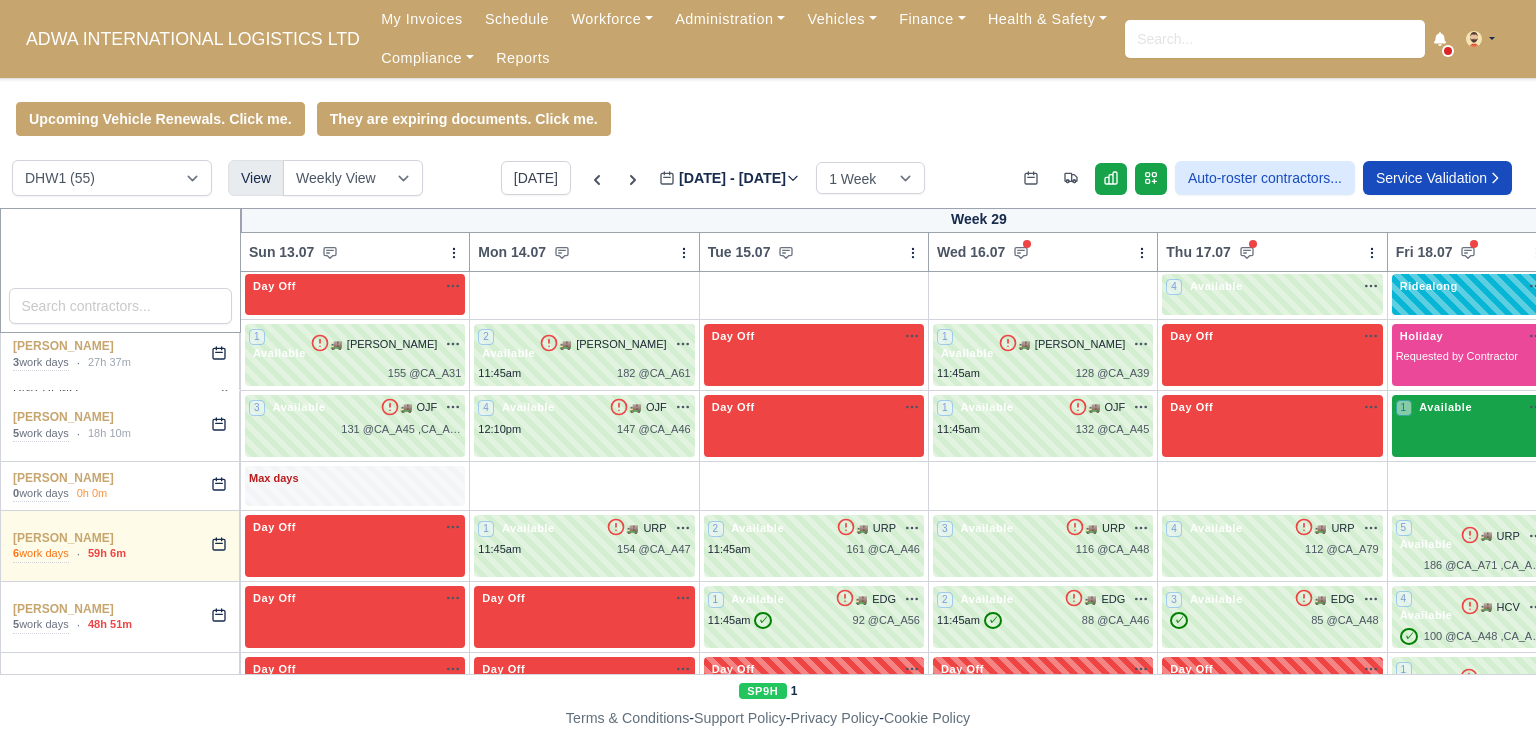 click on "1
Available" at bounding box center [1470, 426] 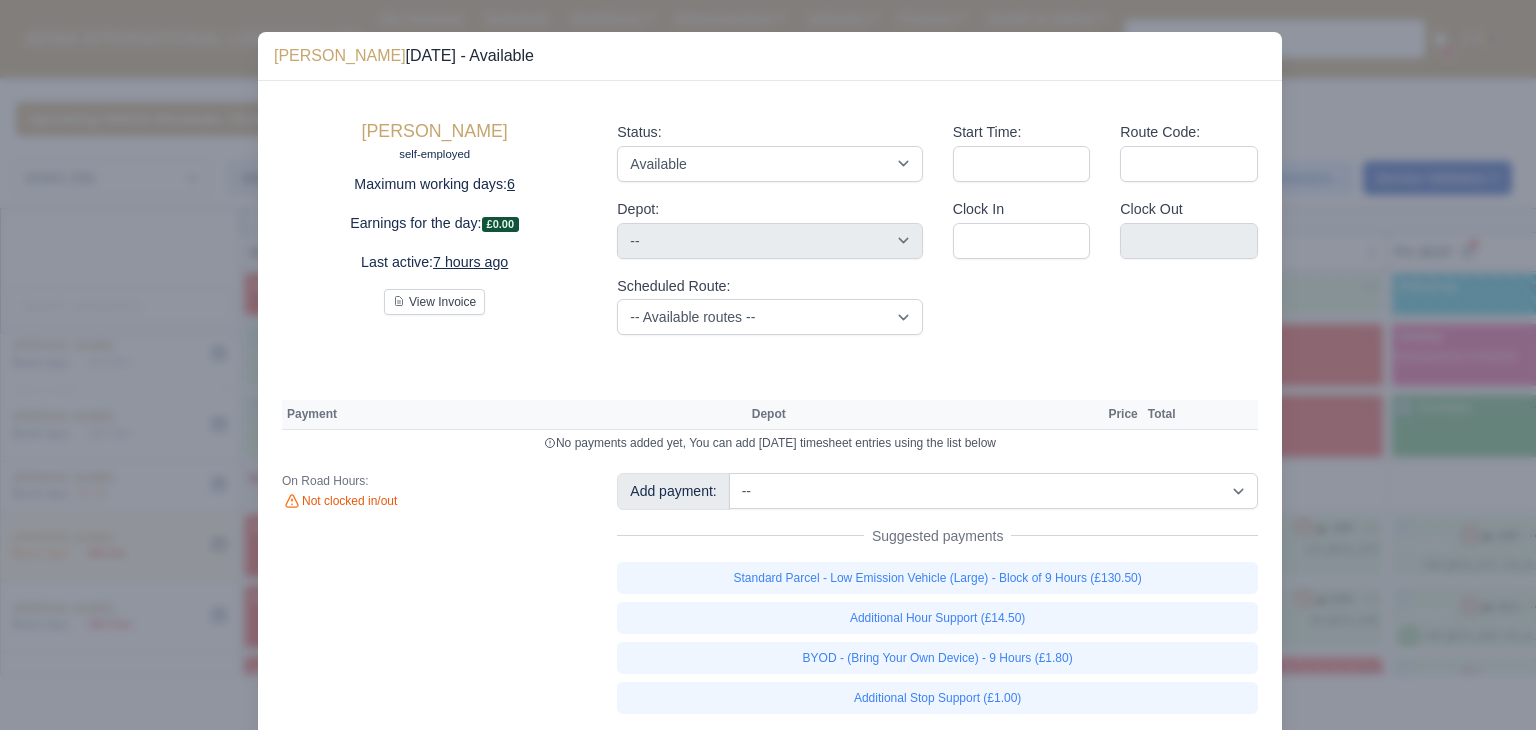click at bounding box center [768, 365] 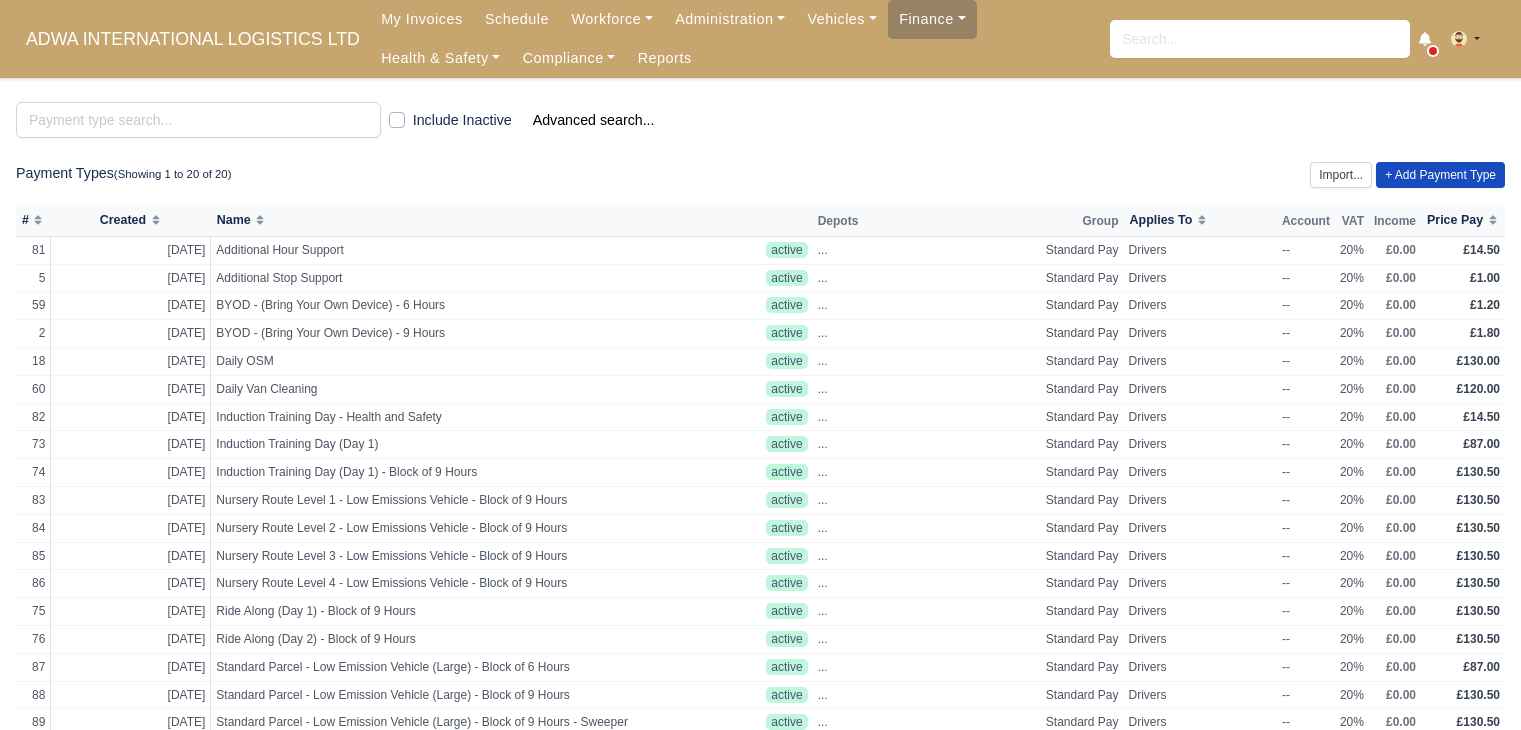 scroll, scrollTop: 0, scrollLeft: 0, axis: both 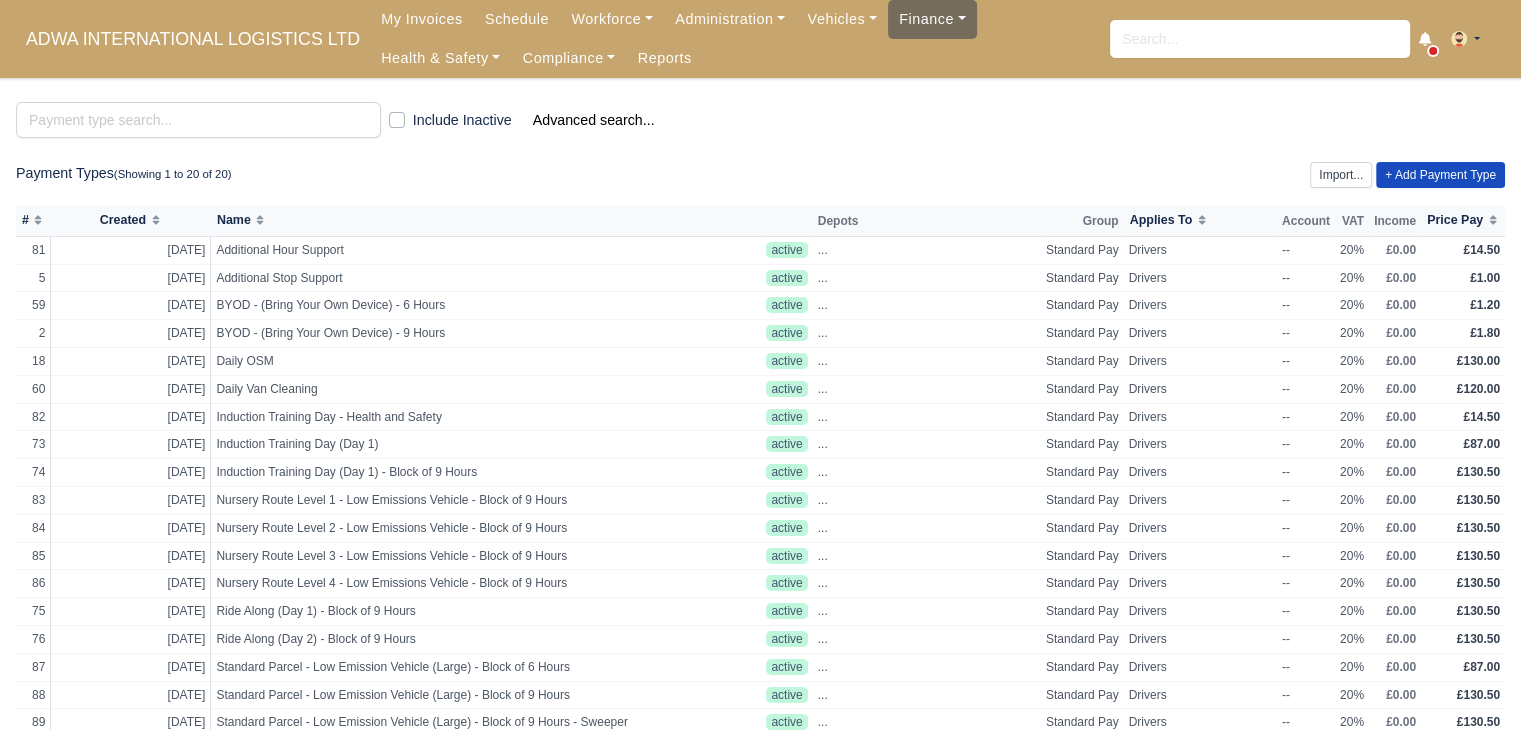 click on "Finance" at bounding box center [932, 19] 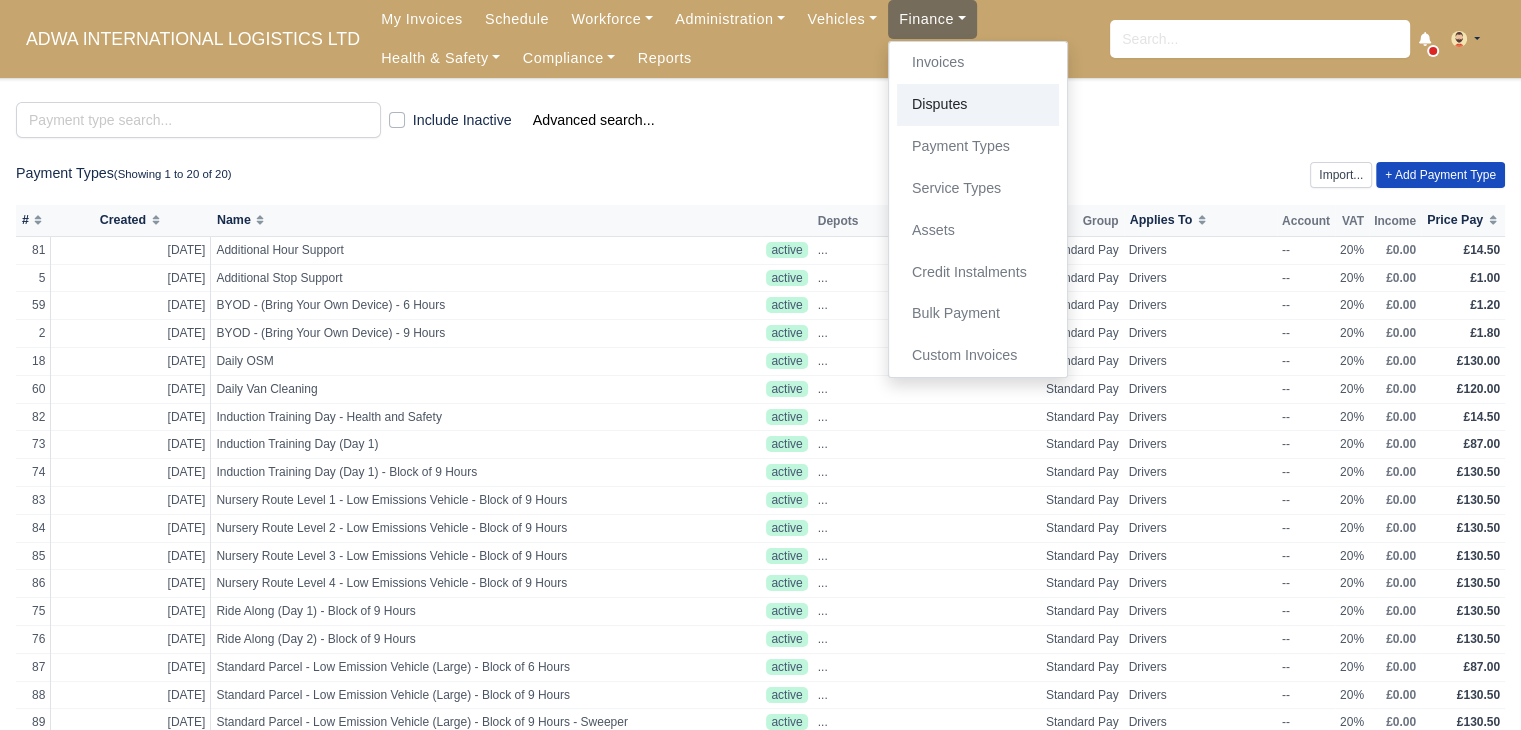 click on "Disputes" at bounding box center (978, 105) 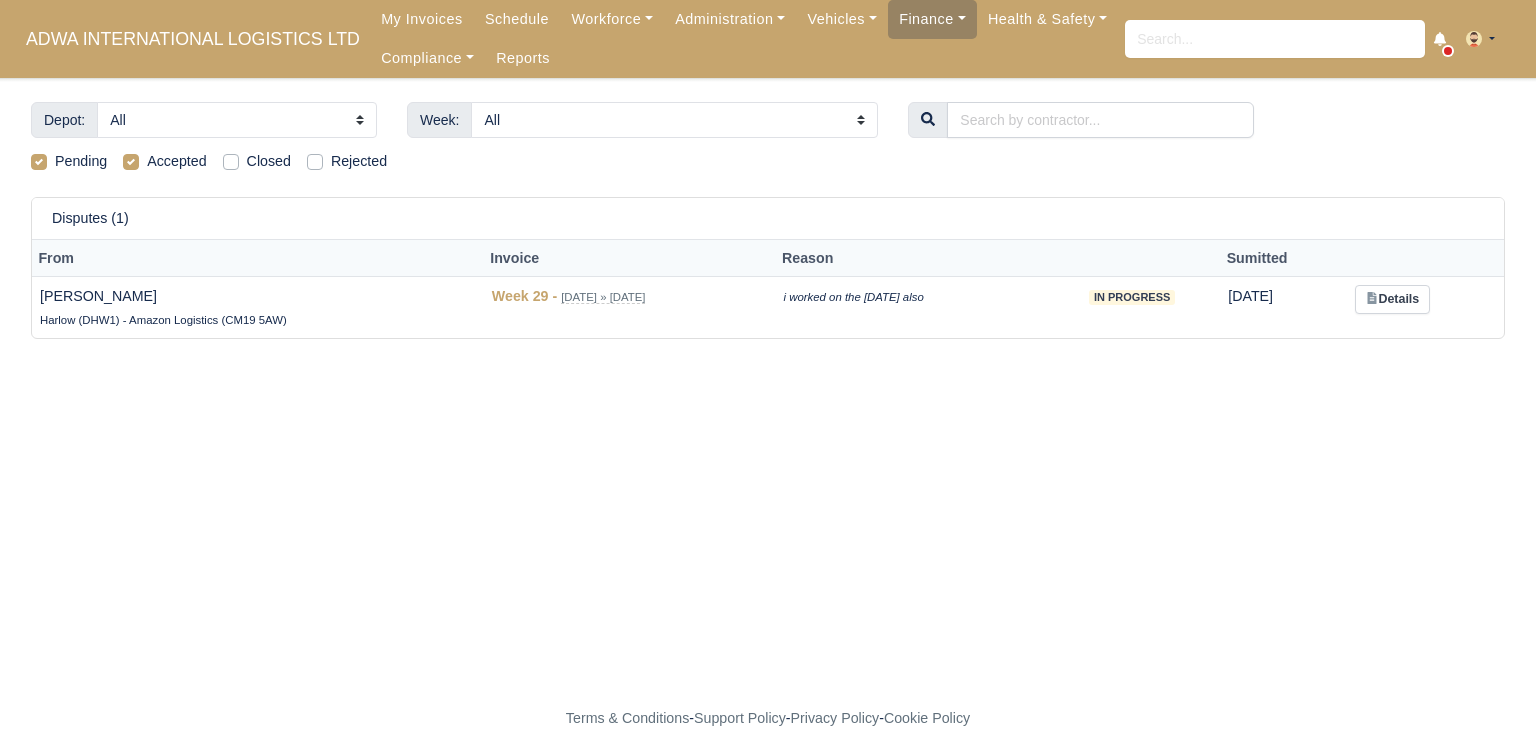 scroll, scrollTop: 0, scrollLeft: 0, axis: both 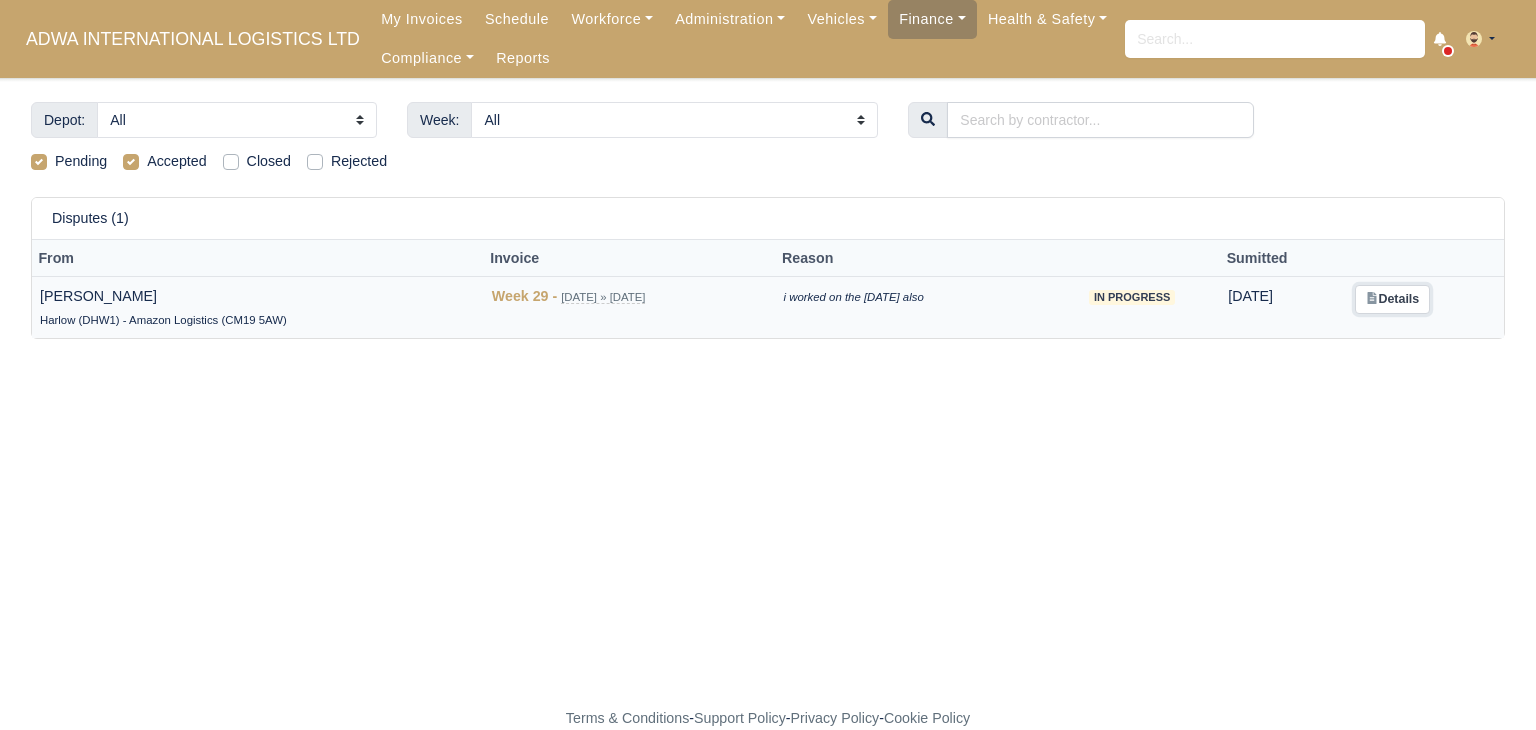 click on "Details" at bounding box center [1392, 299] 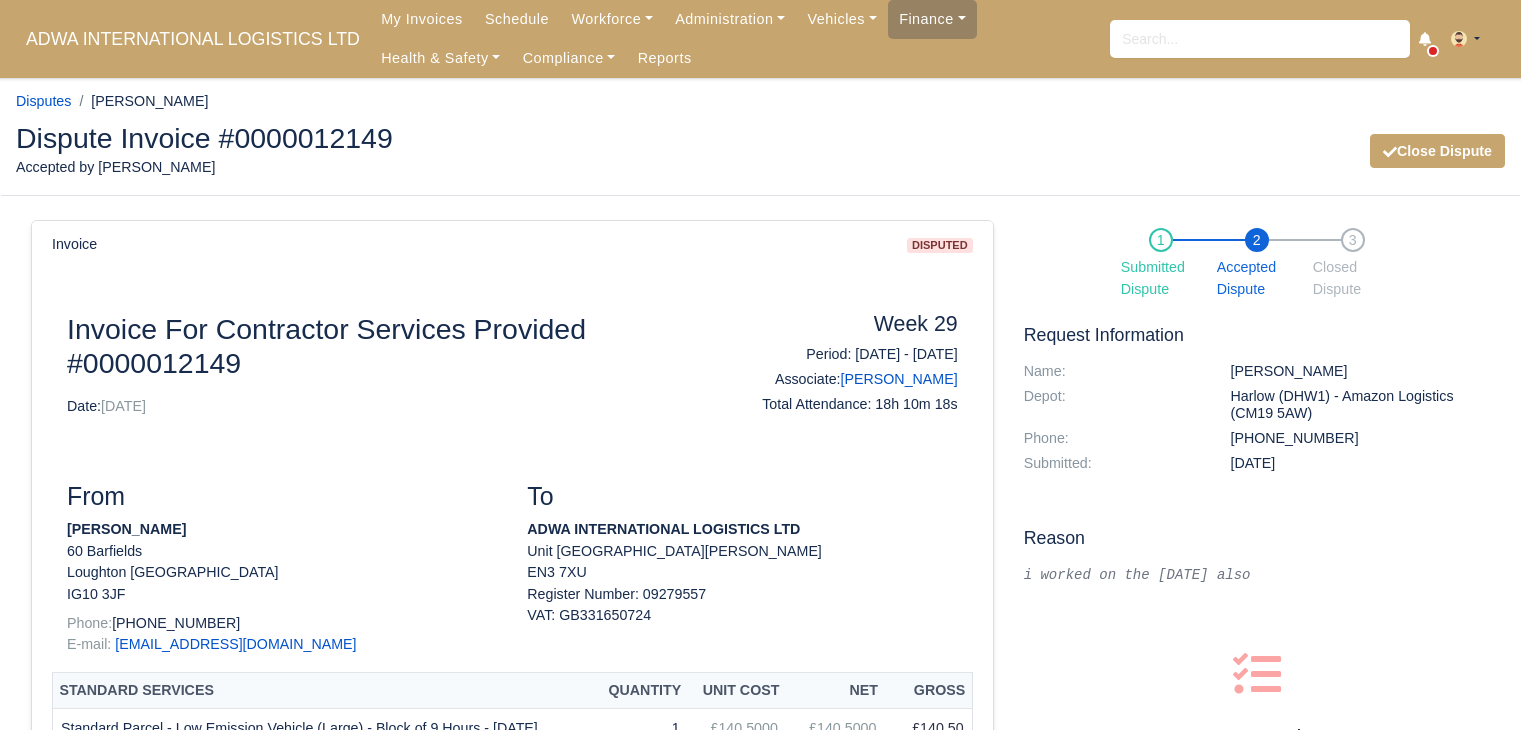 scroll, scrollTop: 0, scrollLeft: 0, axis: both 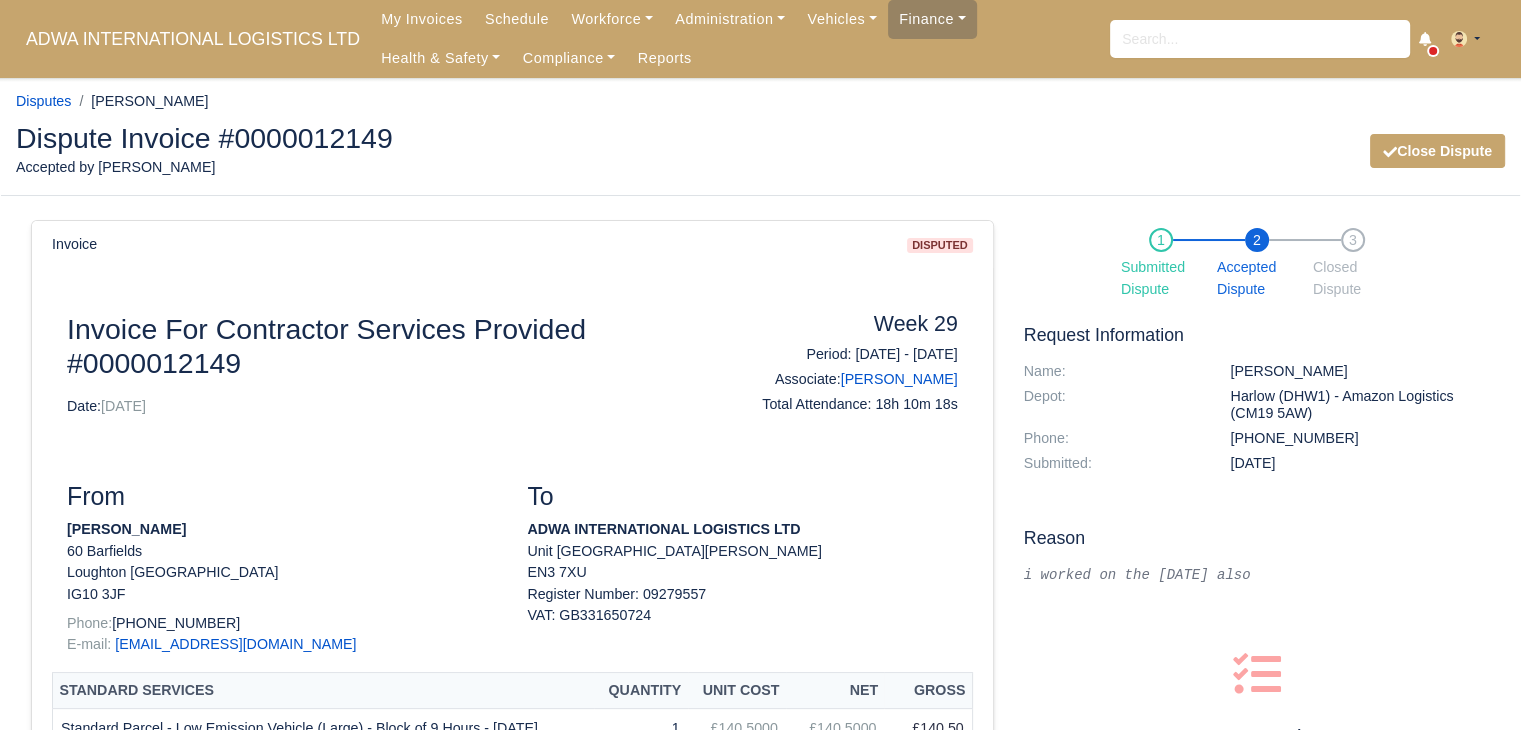 click on "Dispute Invoice #0000012149
Accepted by [PERSON_NAME]
Close Dispute" at bounding box center [760, 152] 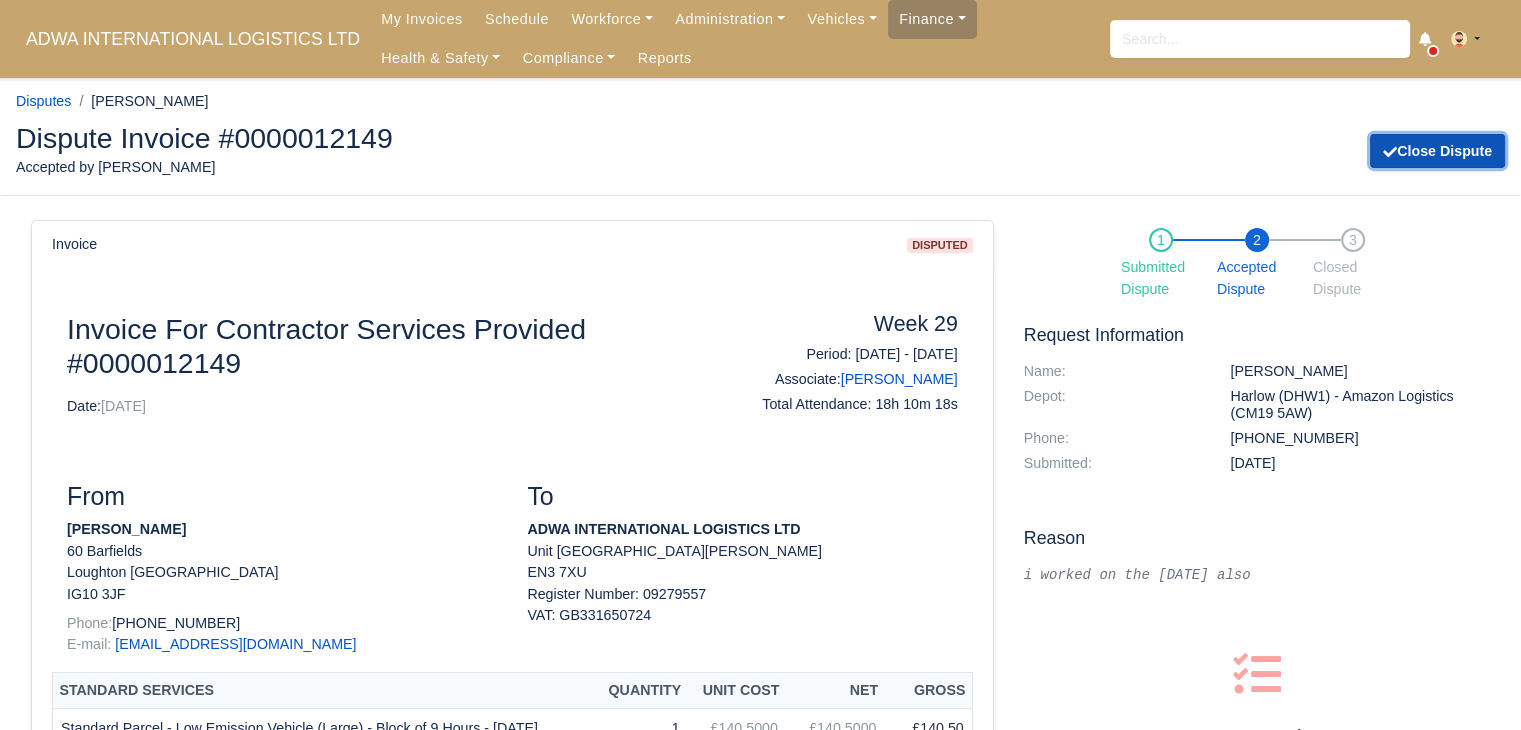 click on "Close Dispute" at bounding box center [1437, 151] 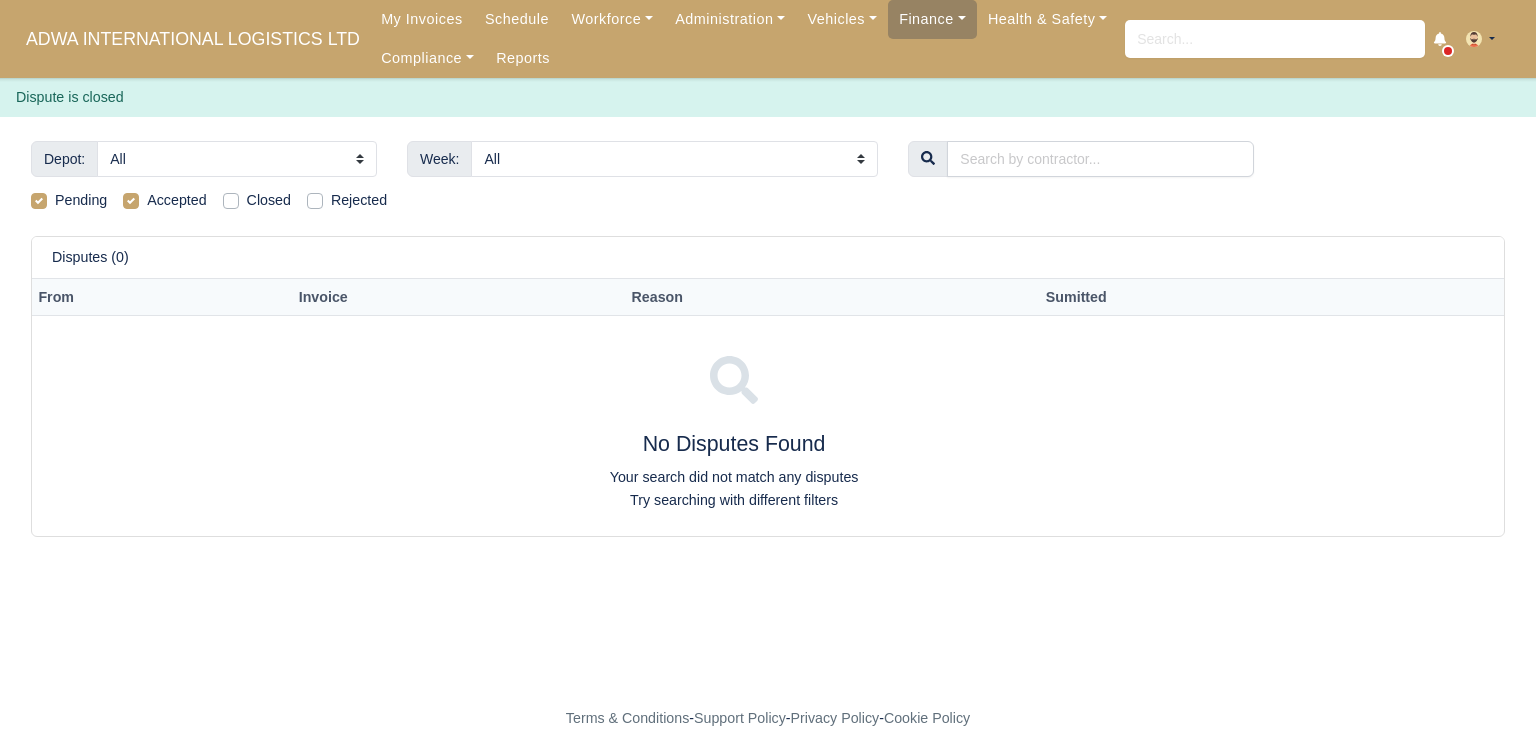 scroll, scrollTop: 0, scrollLeft: 0, axis: both 